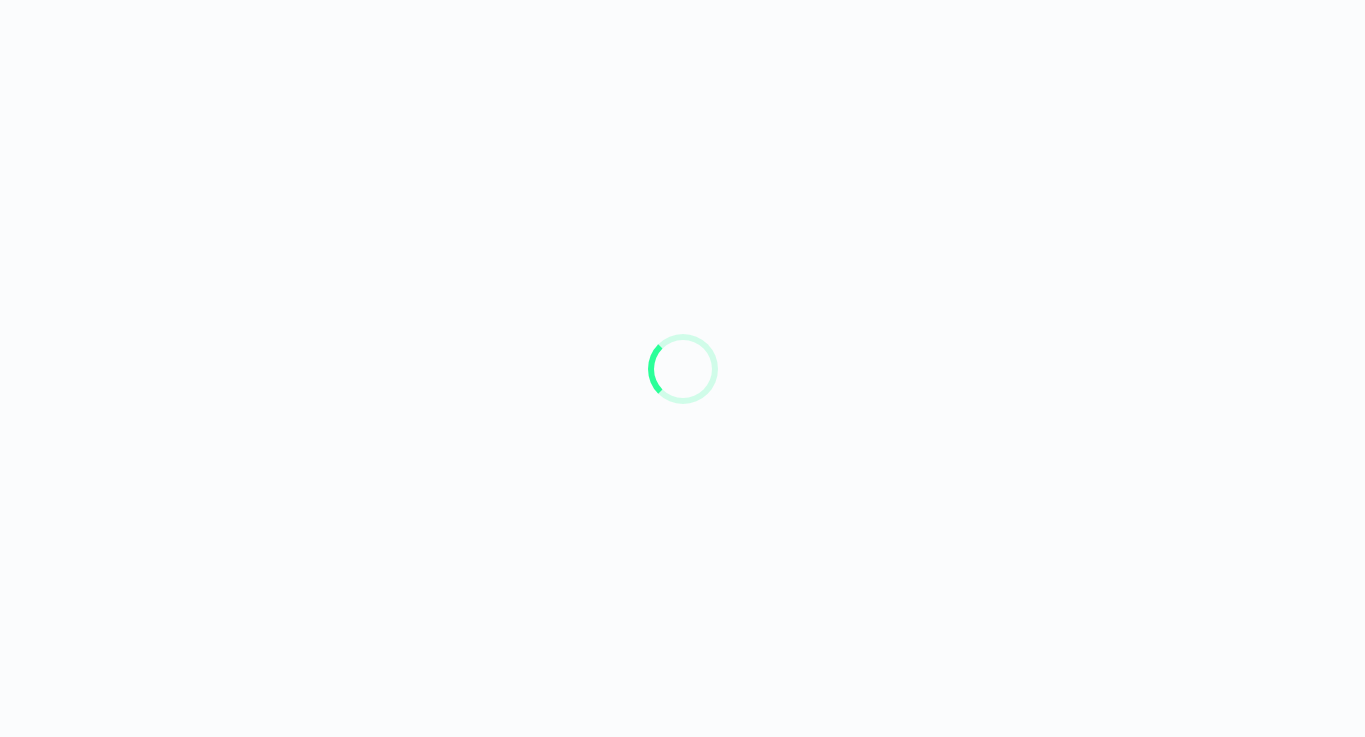 scroll, scrollTop: 0, scrollLeft: 0, axis: both 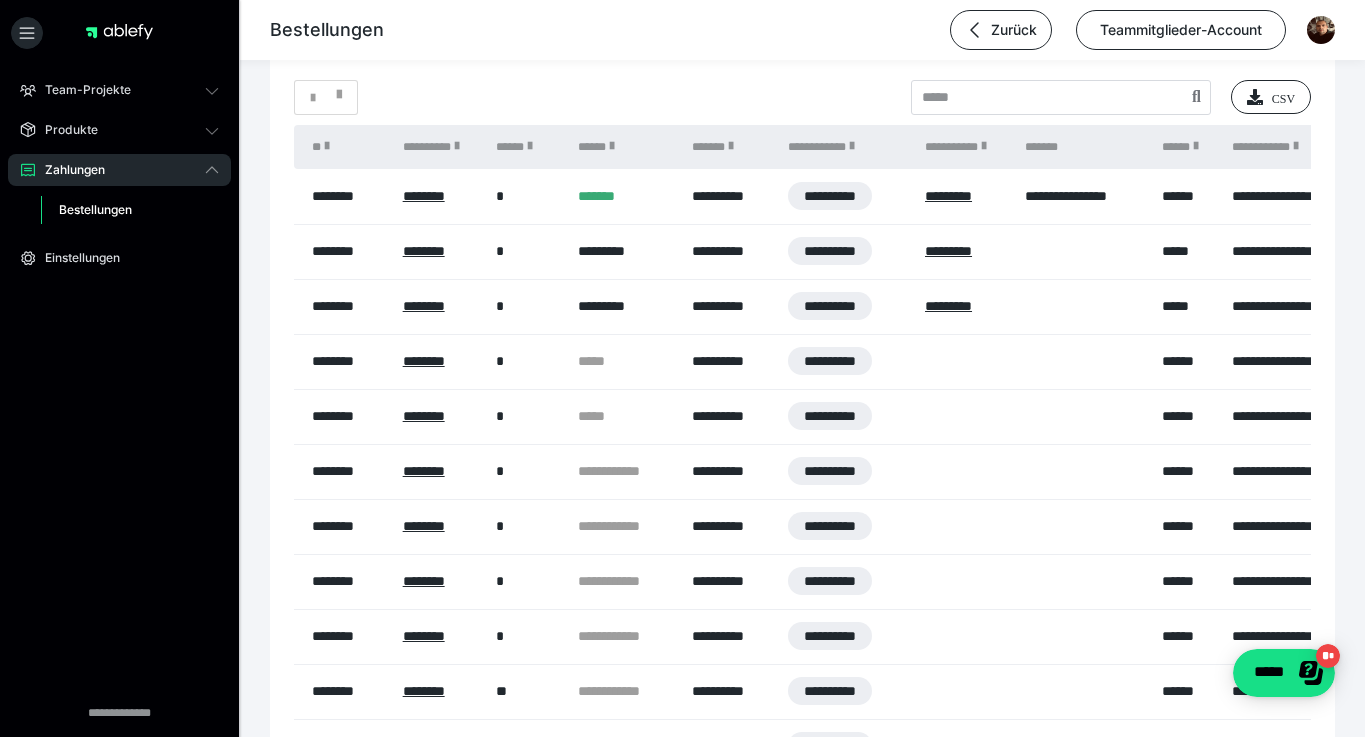 click on "Bestellungen" at bounding box center (95, 209) 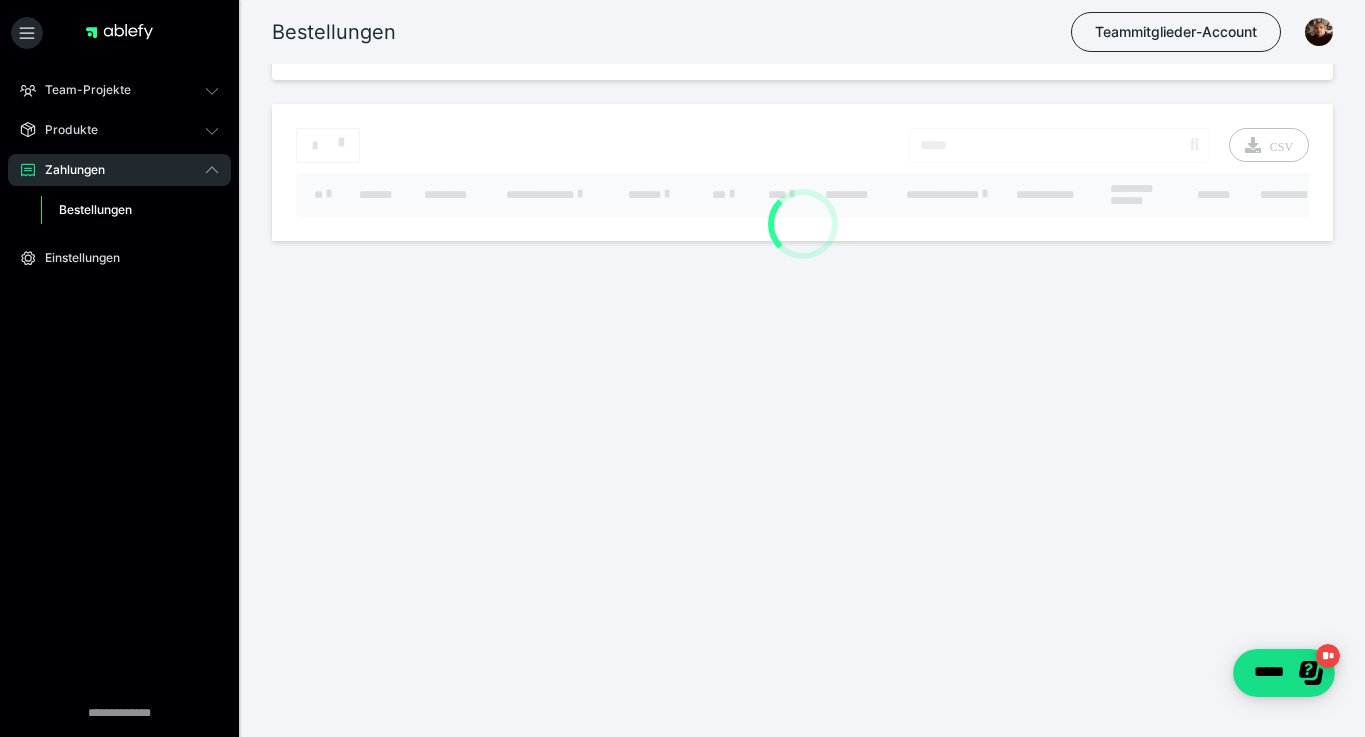scroll, scrollTop: 0, scrollLeft: 0, axis: both 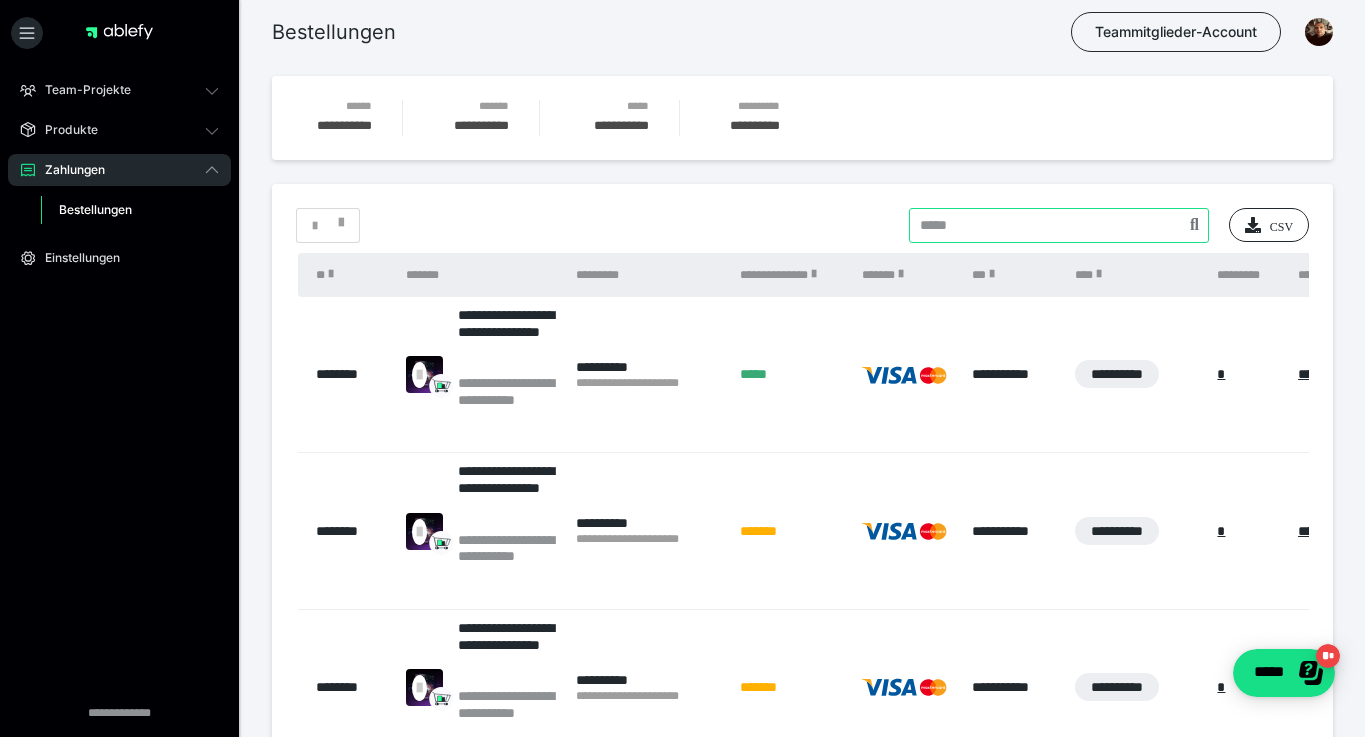 click at bounding box center [1059, 225] 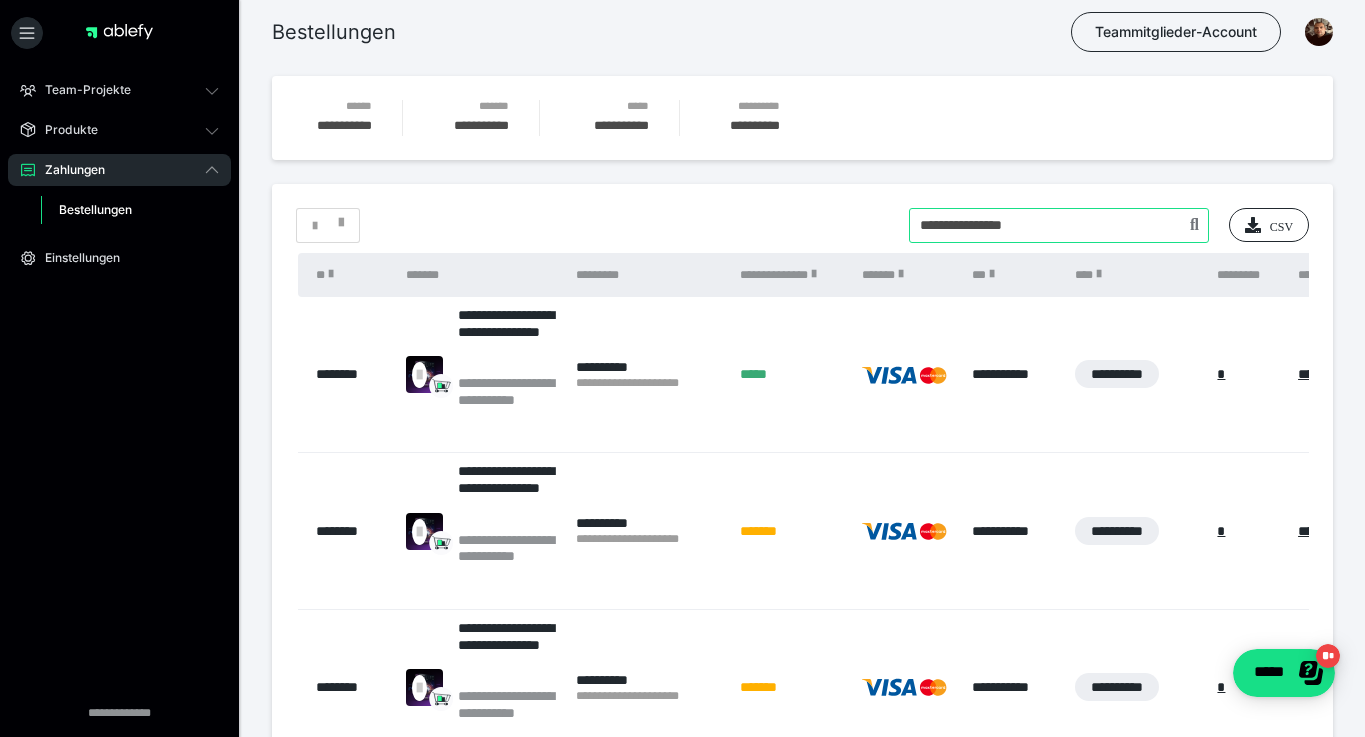 type on "**********" 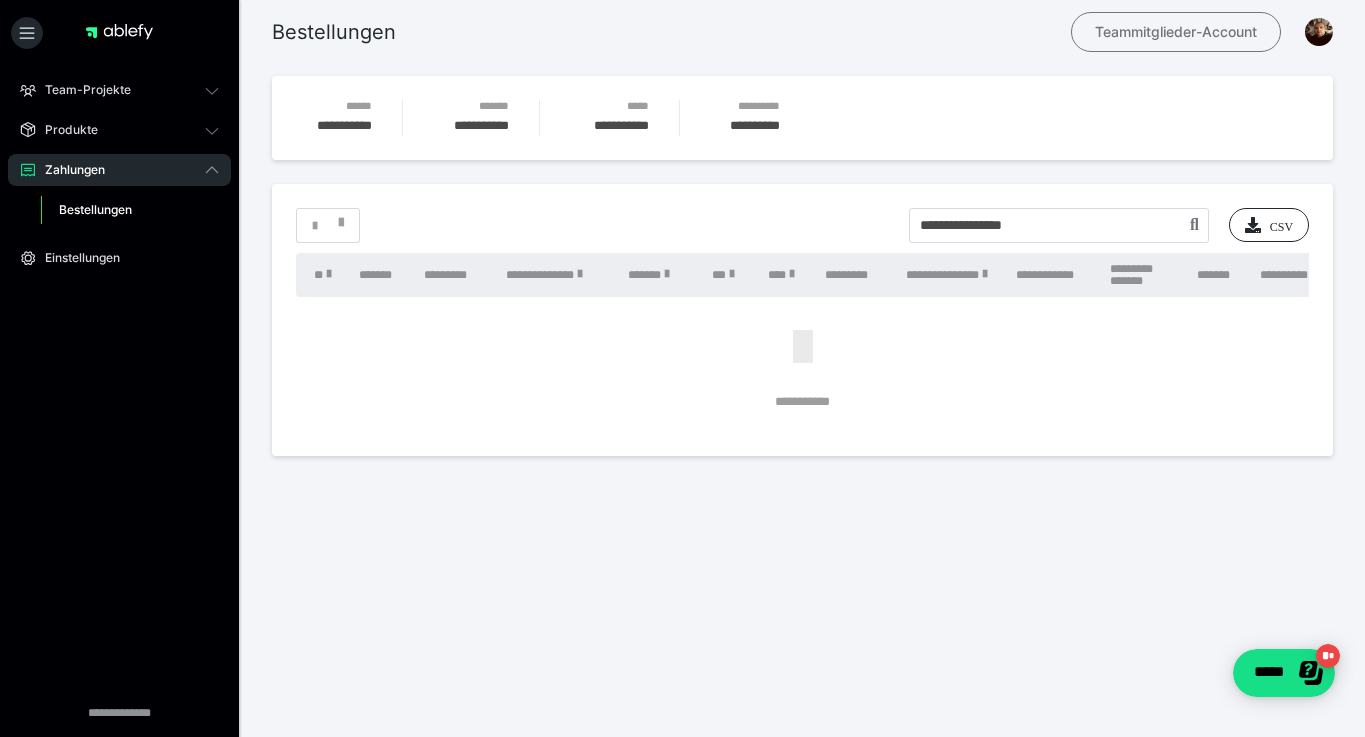 click on "Teammitglieder-Account" at bounding box center [1176, 32] 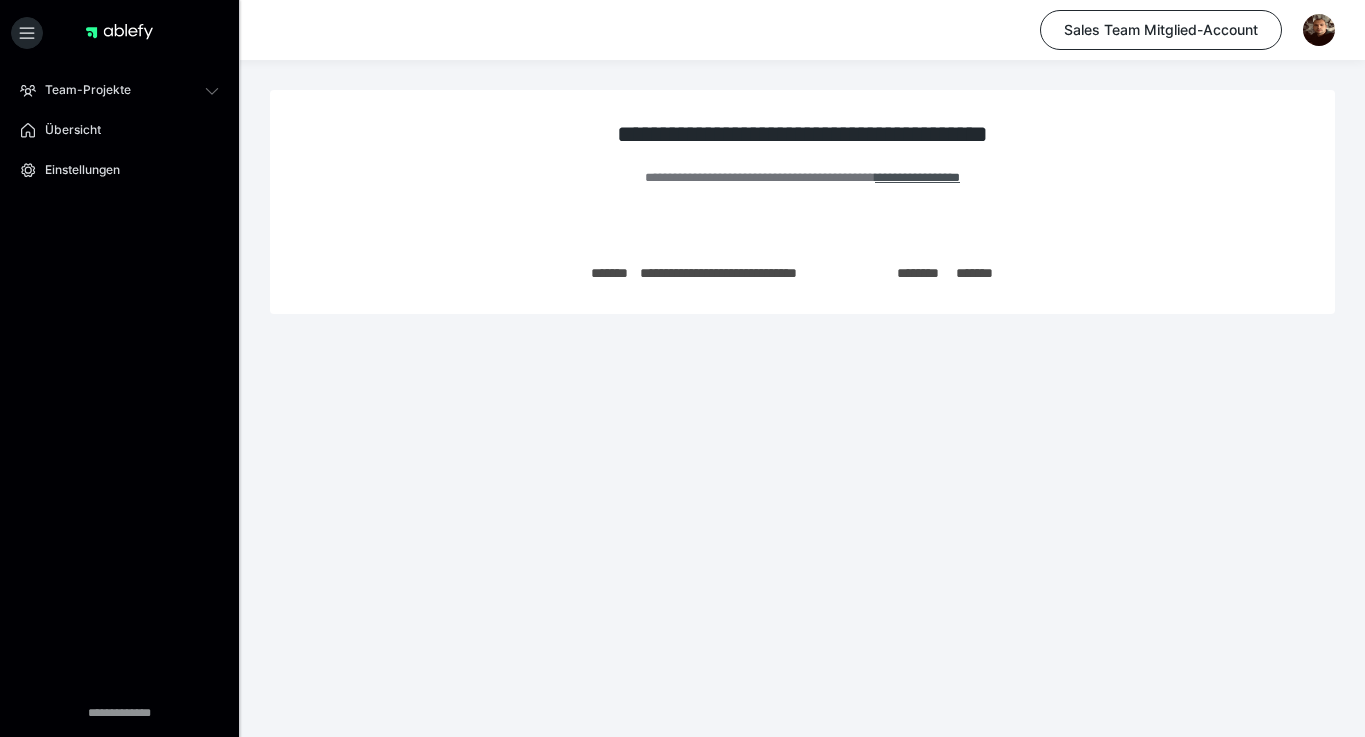 scroll, scrollTop: 0, scrollLeft: 0, axis: both 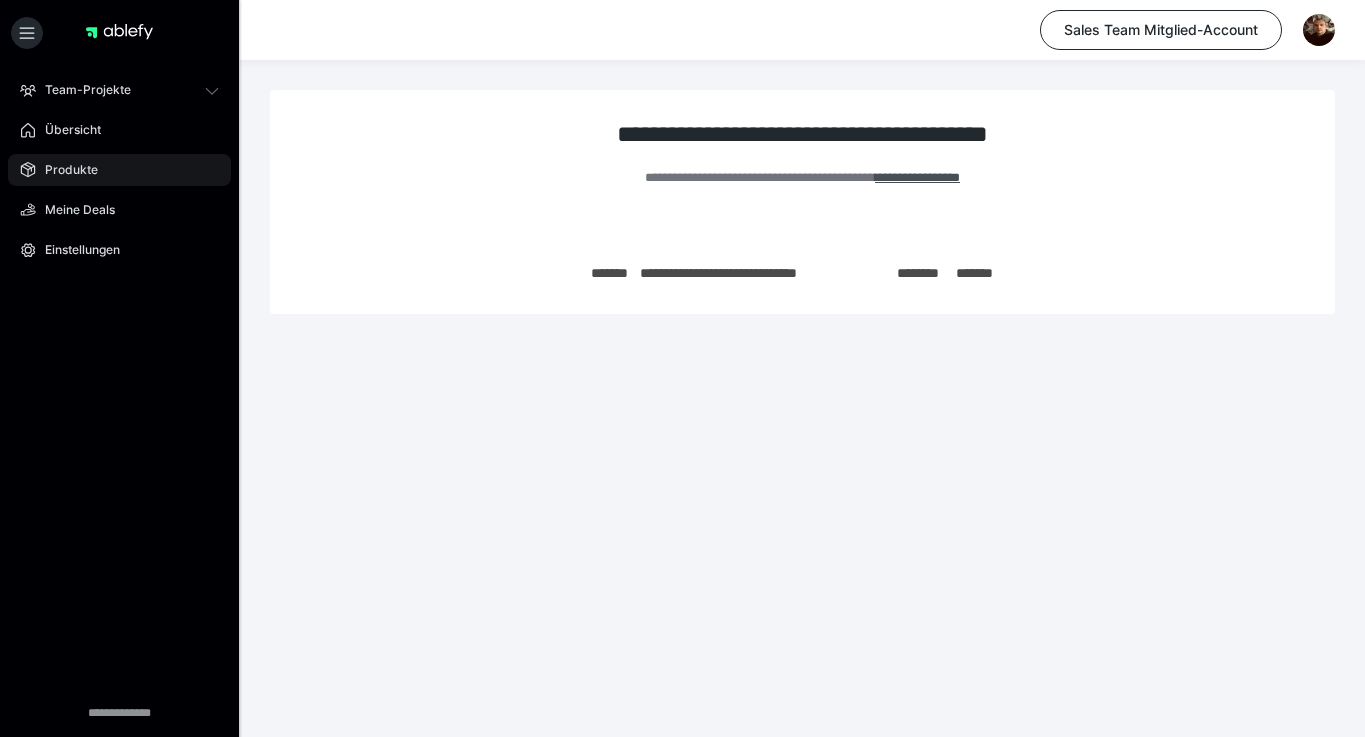 click on "Produkte" at bounding box center (64, 170) 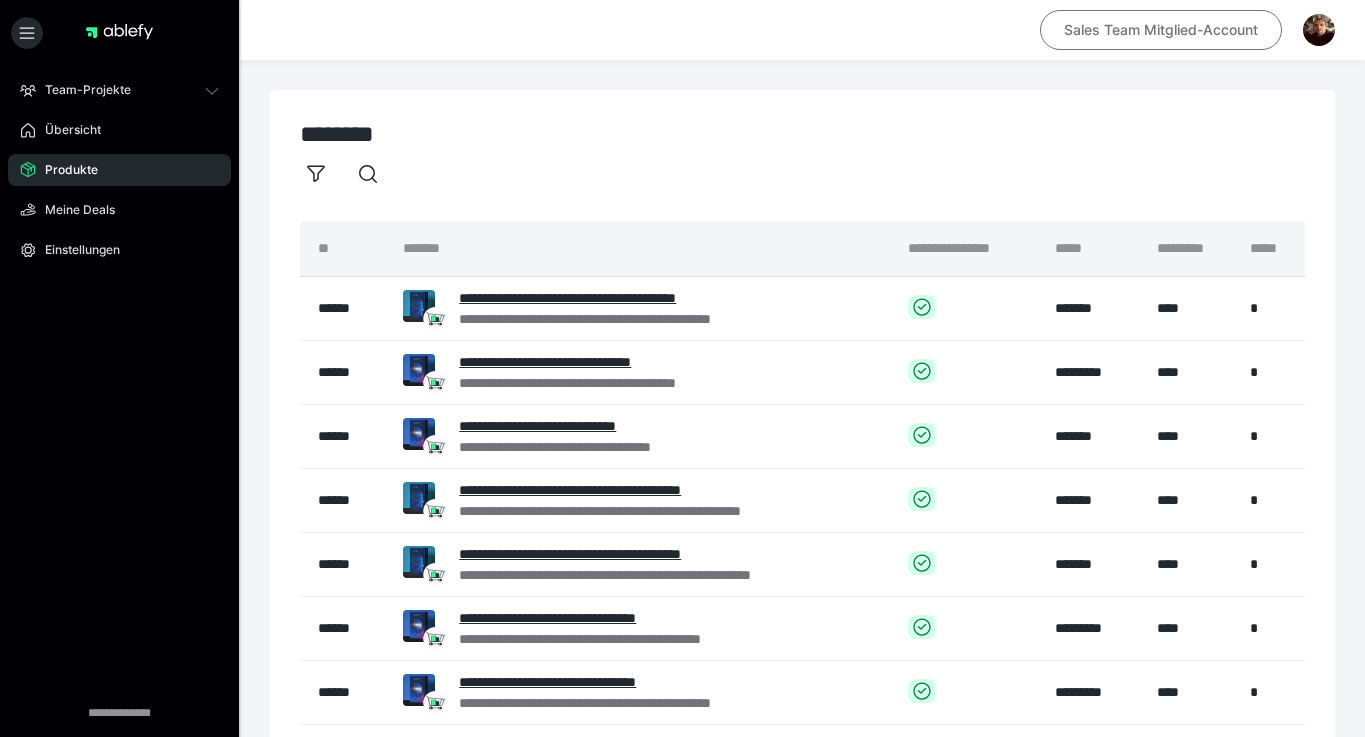 click on "Sales Team Mitglied-Account" at bounding box center (1161, 30) 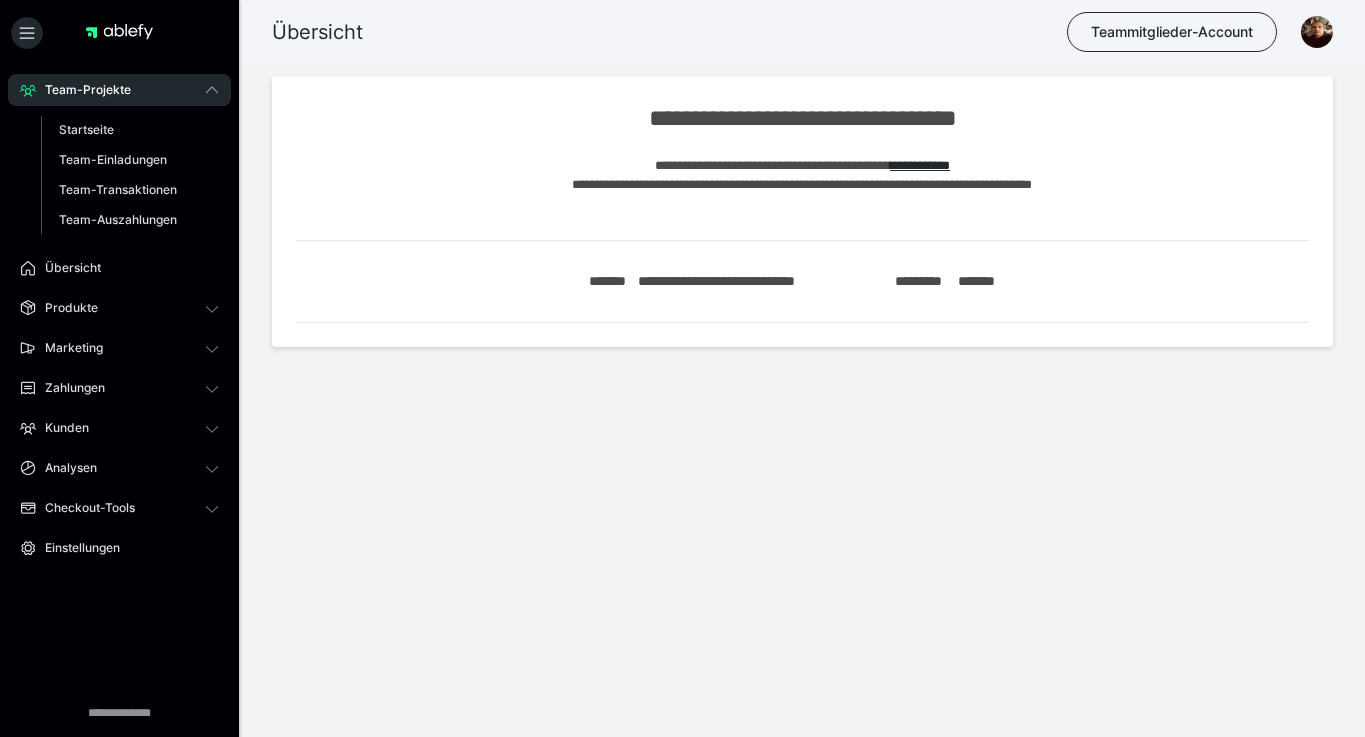 scroll, scrollTop: 0, scrollLeft: 0, axis: both 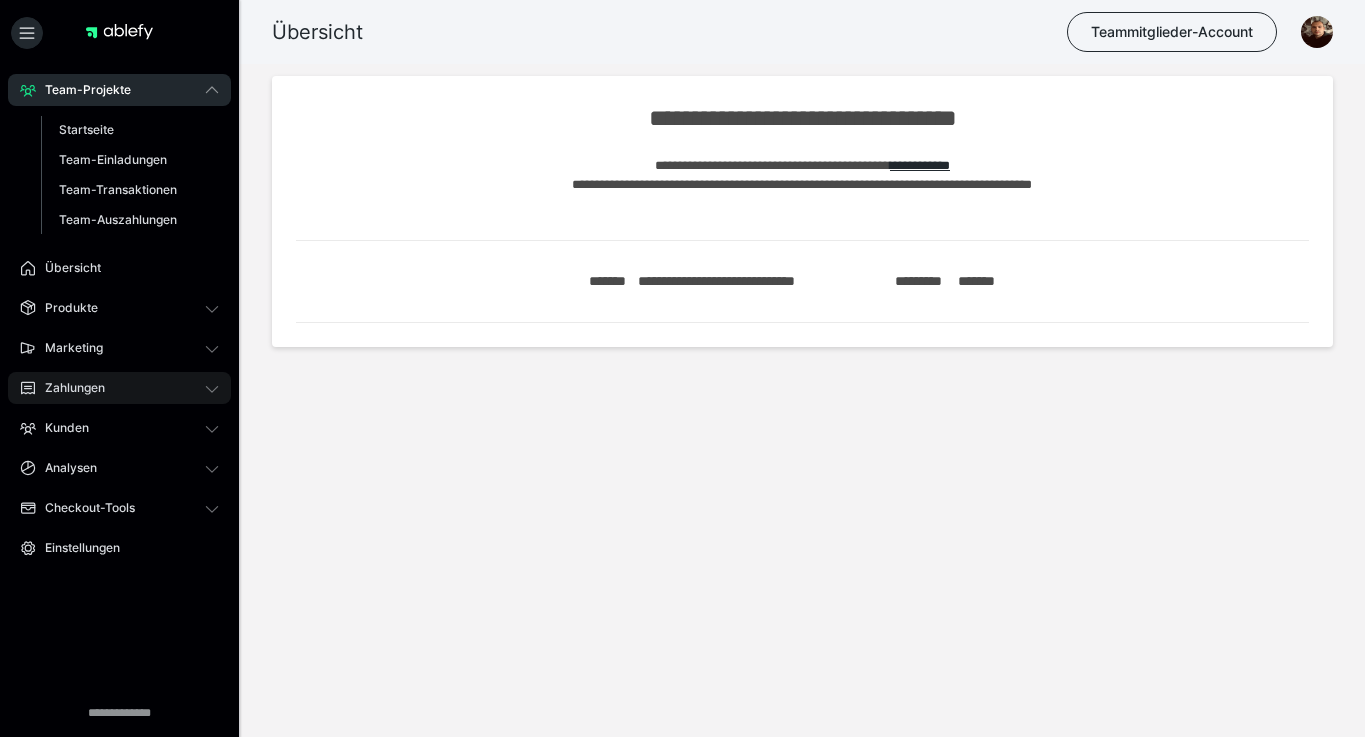click on "Zahlungen" at bounding box center [119, 388] 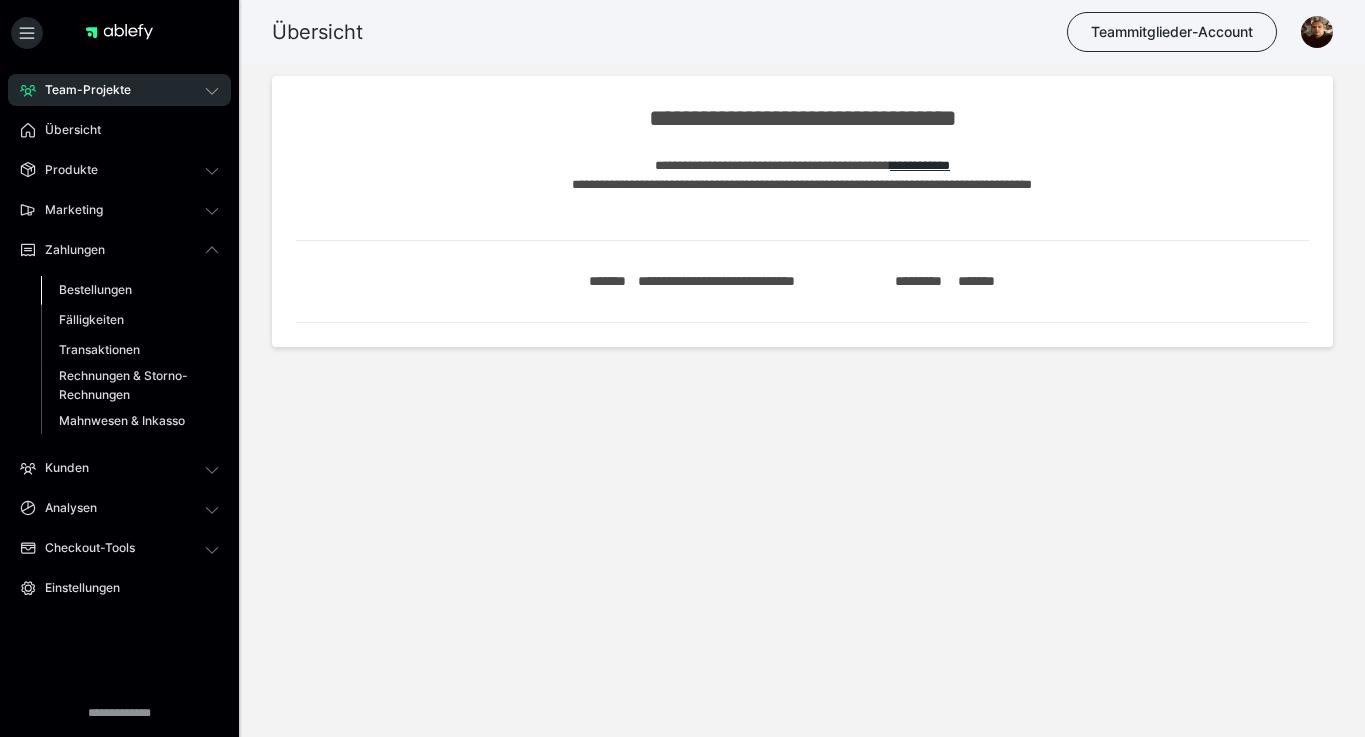 click on "Bestellungen" at bounding box center [95, 289] 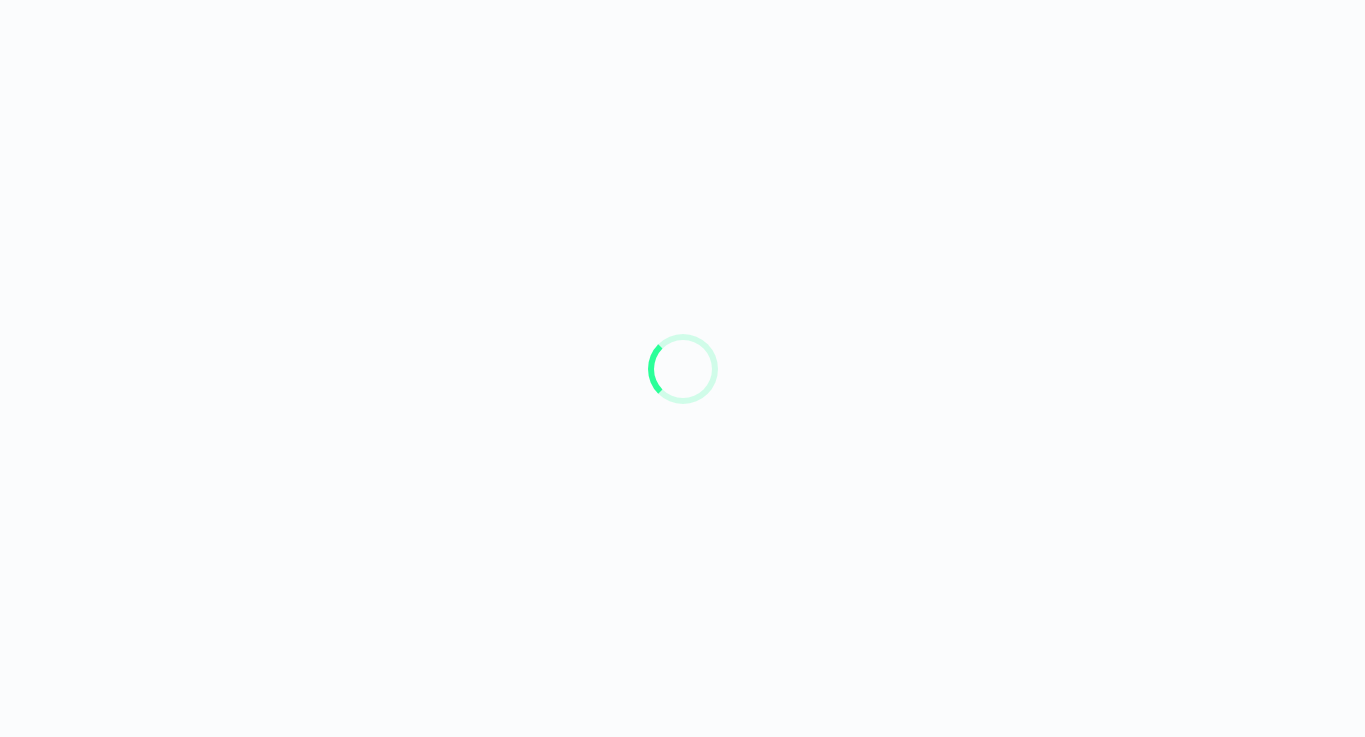 scroll, scrollTop: 0, scrollLeft: 0, axis: both 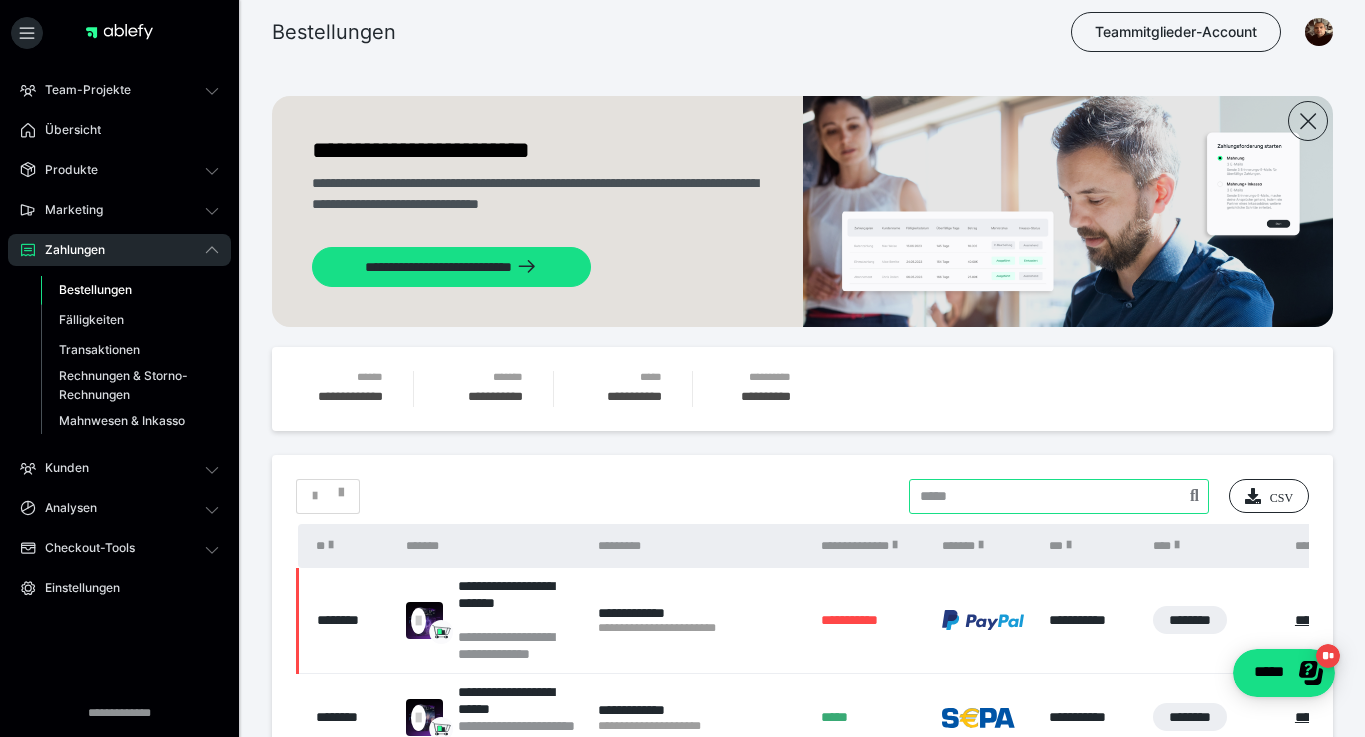 click on "**********" at bounding box center [802, 939] 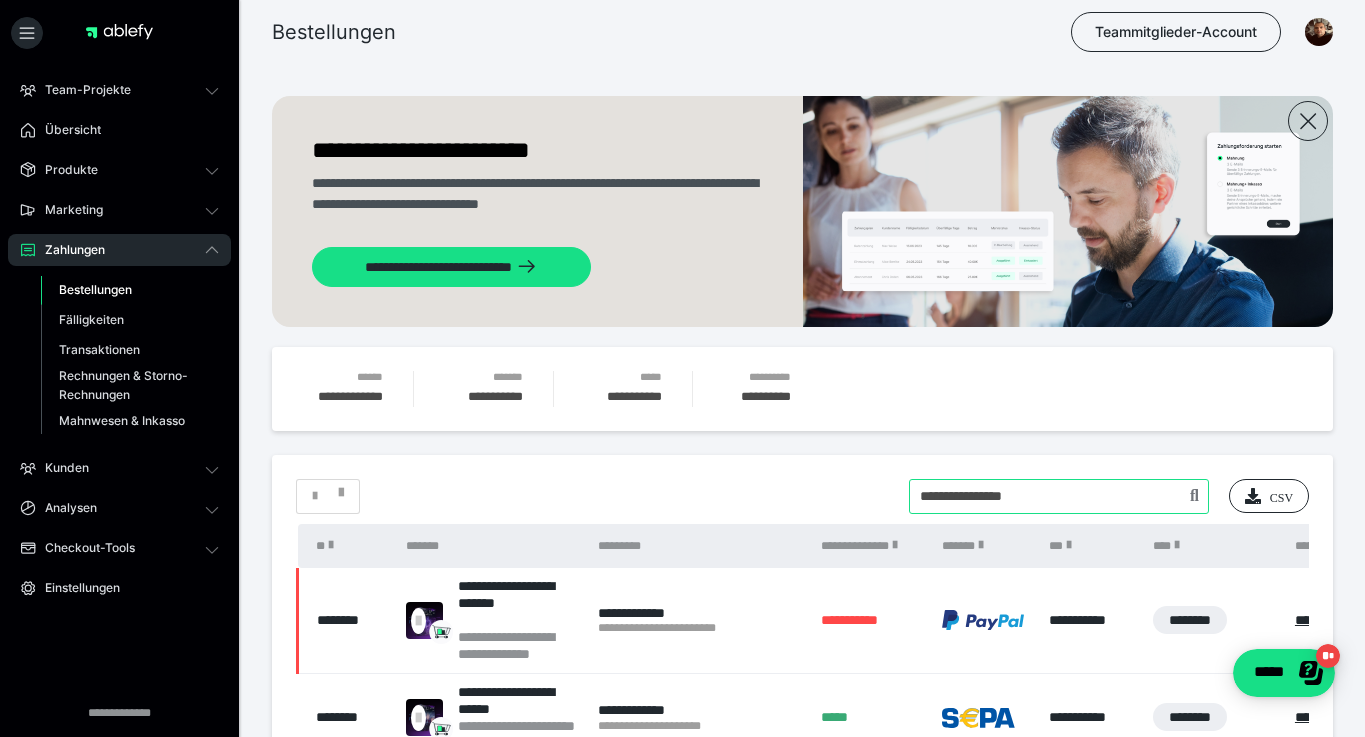 type on "**********" 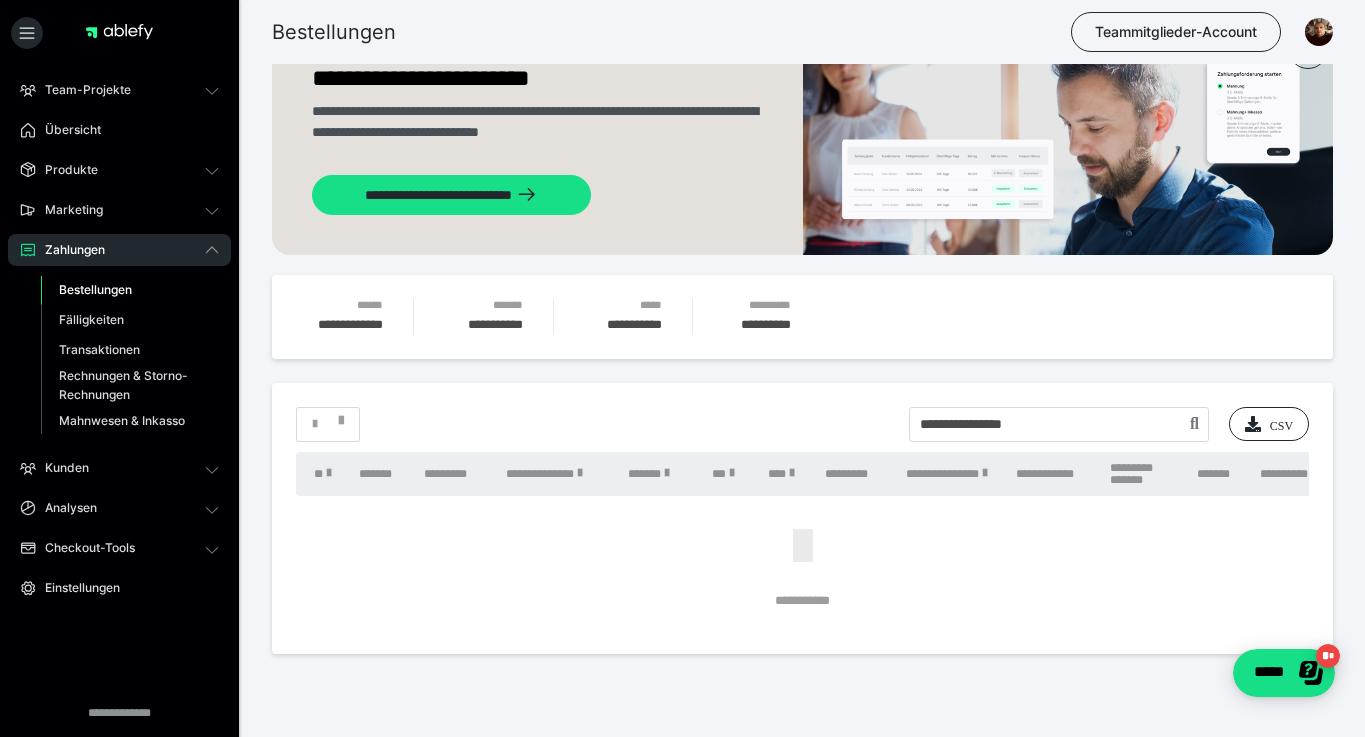 scroll, scrollTop: 74, scrollLeft: 0, axis: vertical 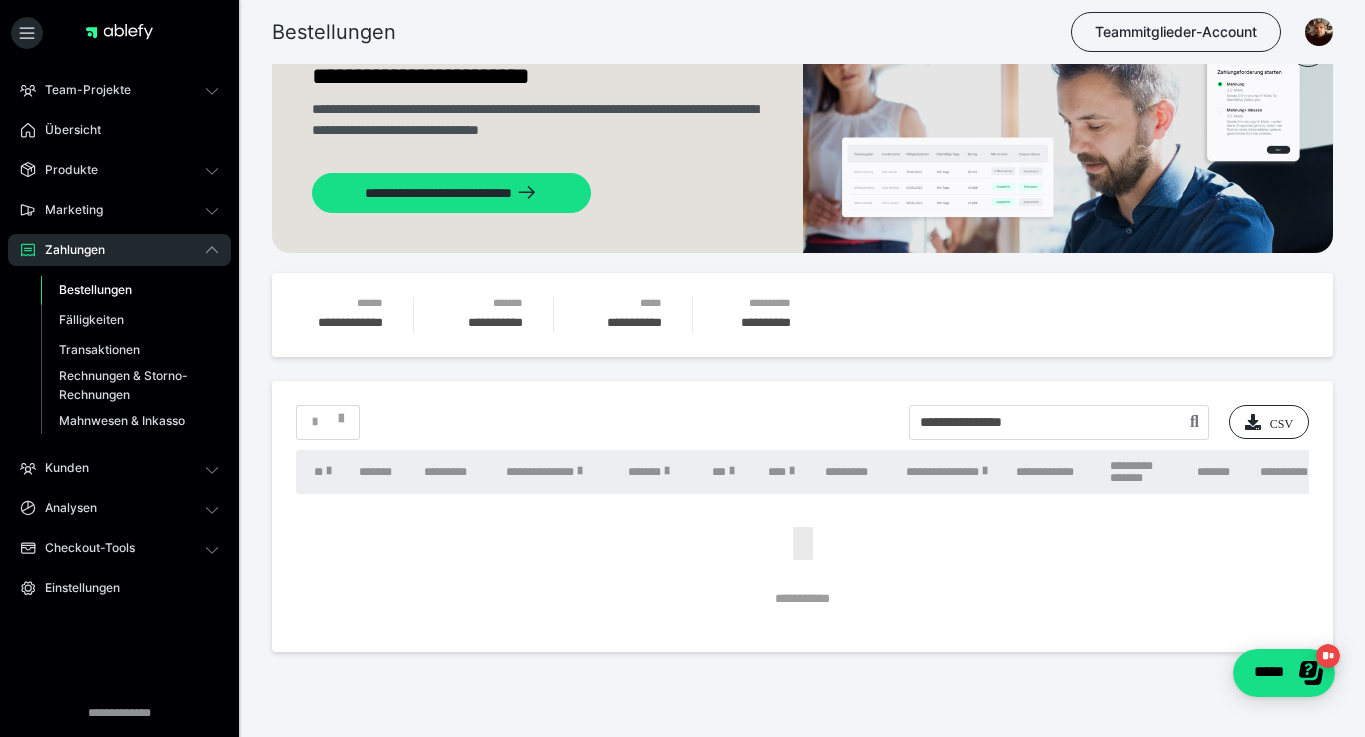 click on "Teammitglieder-Account" at bounding box center [1190, 32] 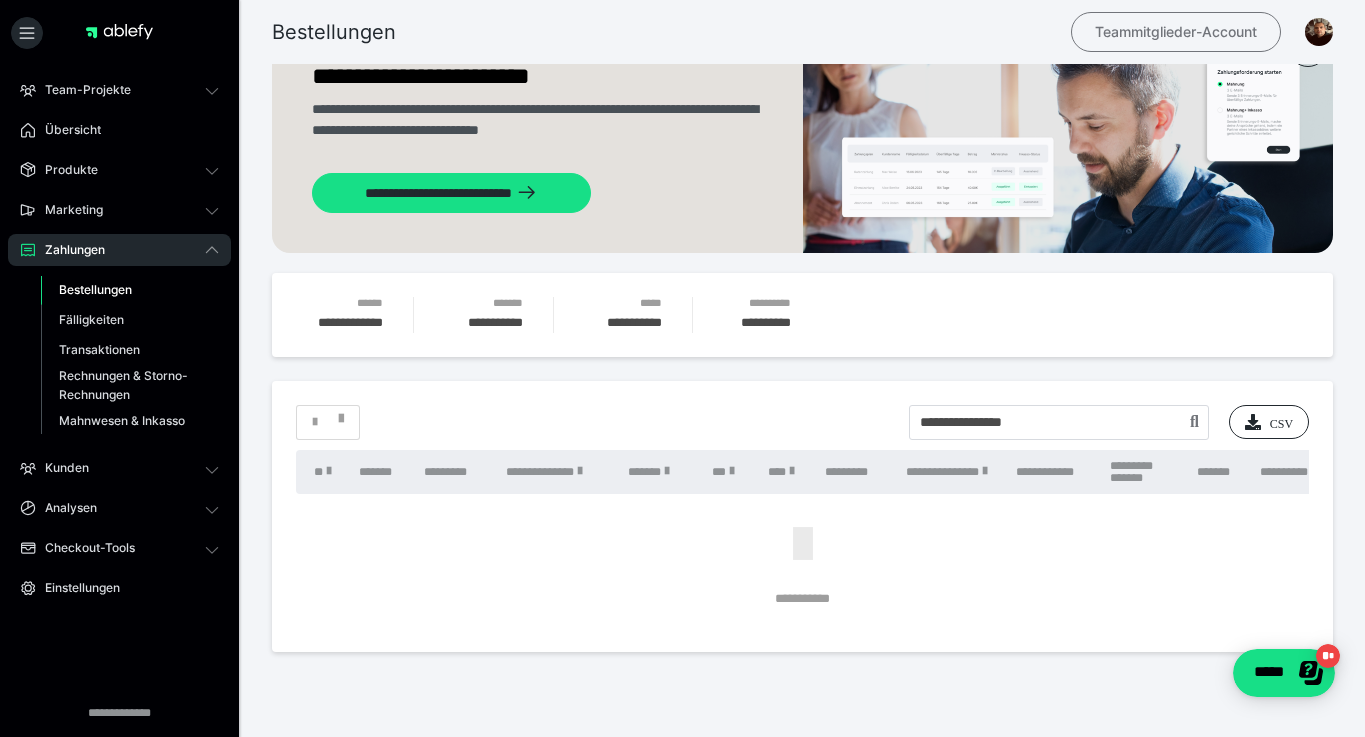 click on "Teammitglieder-Account" at bounding box center (1176, 32) 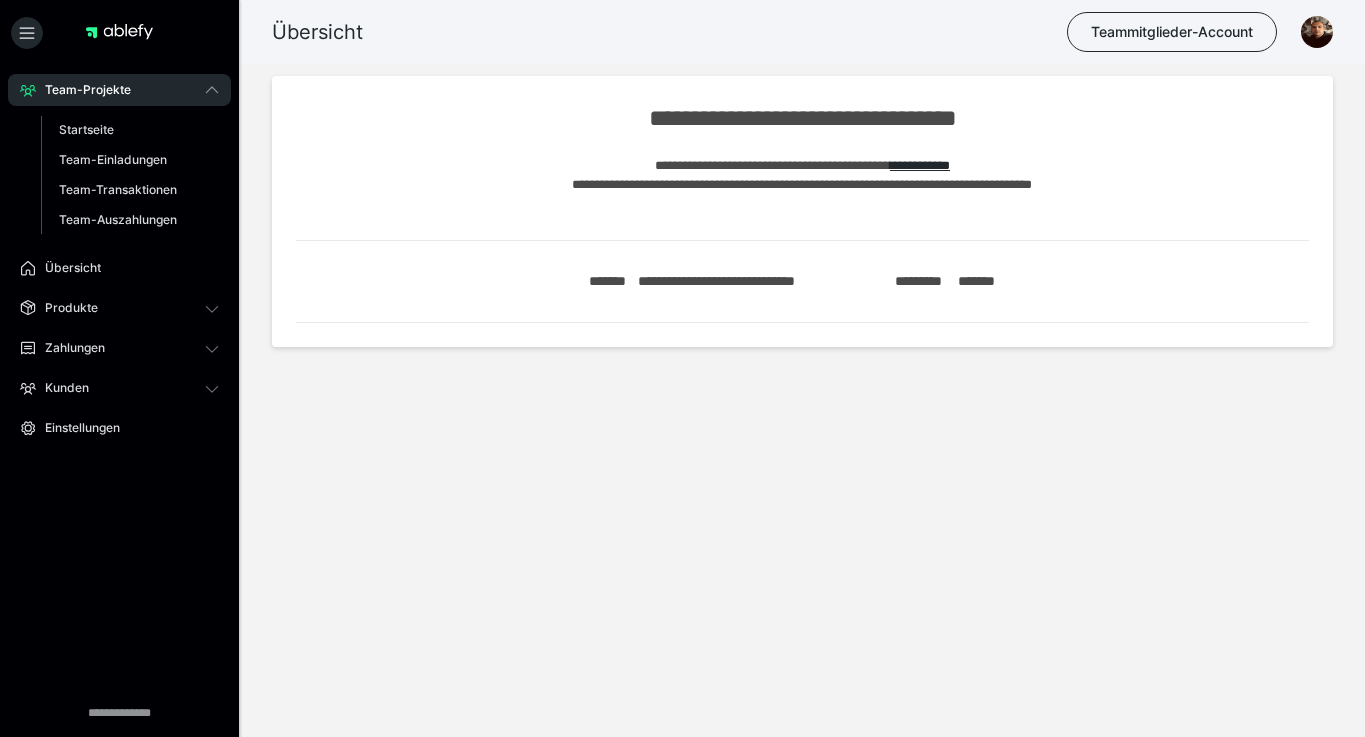 scroll, scrollTop: 0, scrollLeft: 0, axis: both 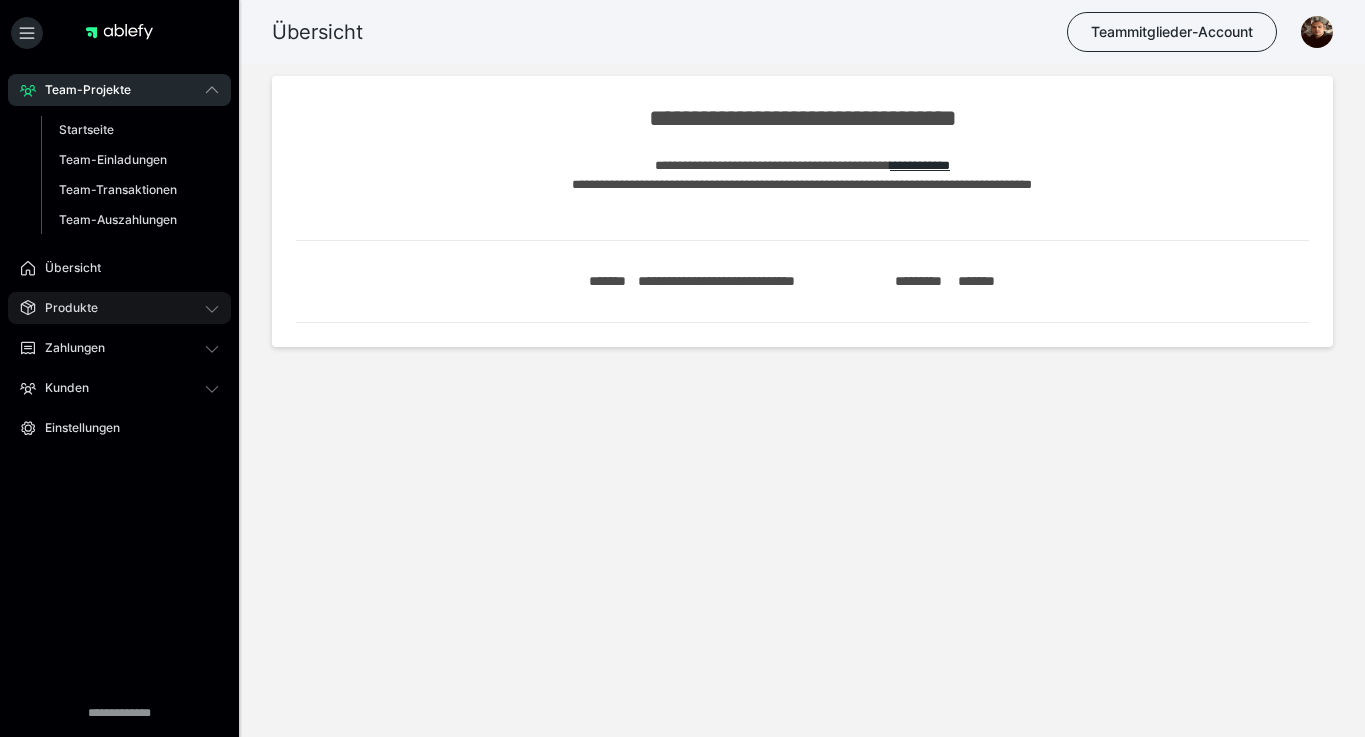 click on "Produkte" at bounding box center (64, 308) 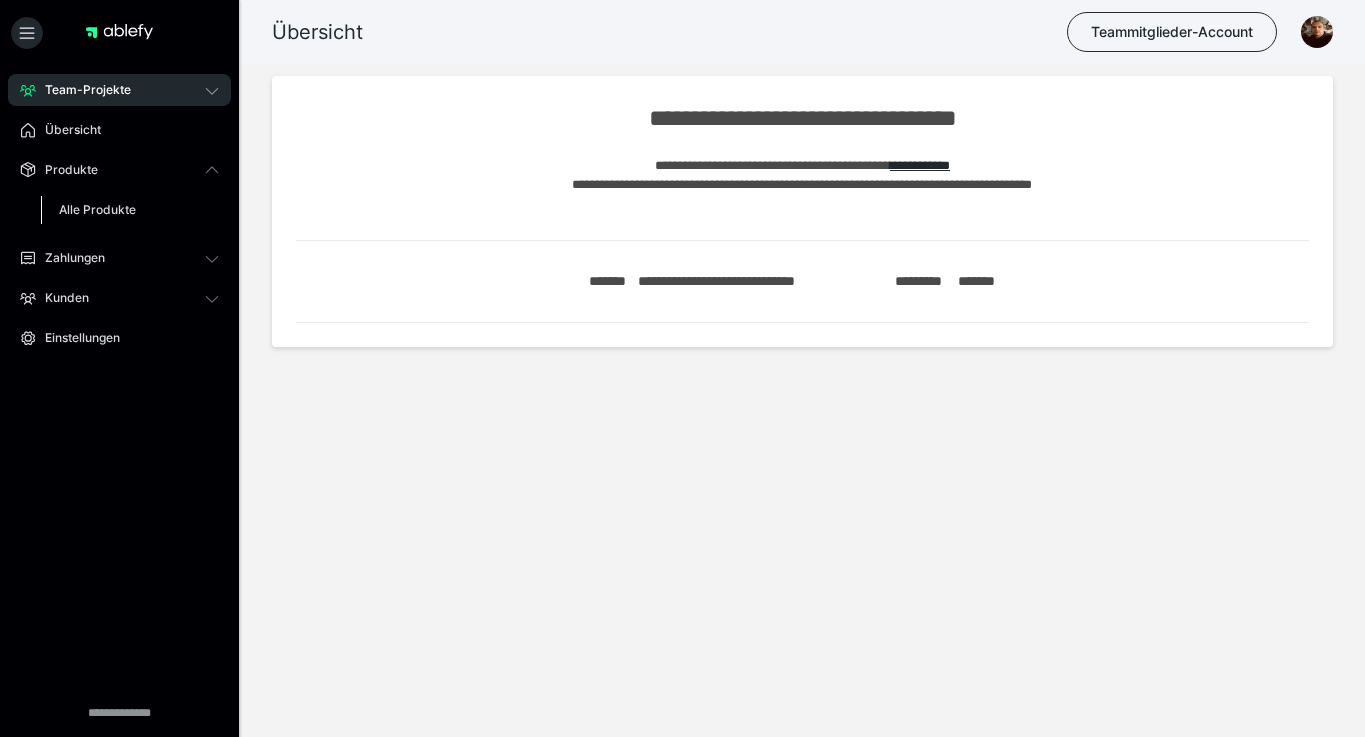 click on "Alle Produkte" at bounding box center (97, 209) 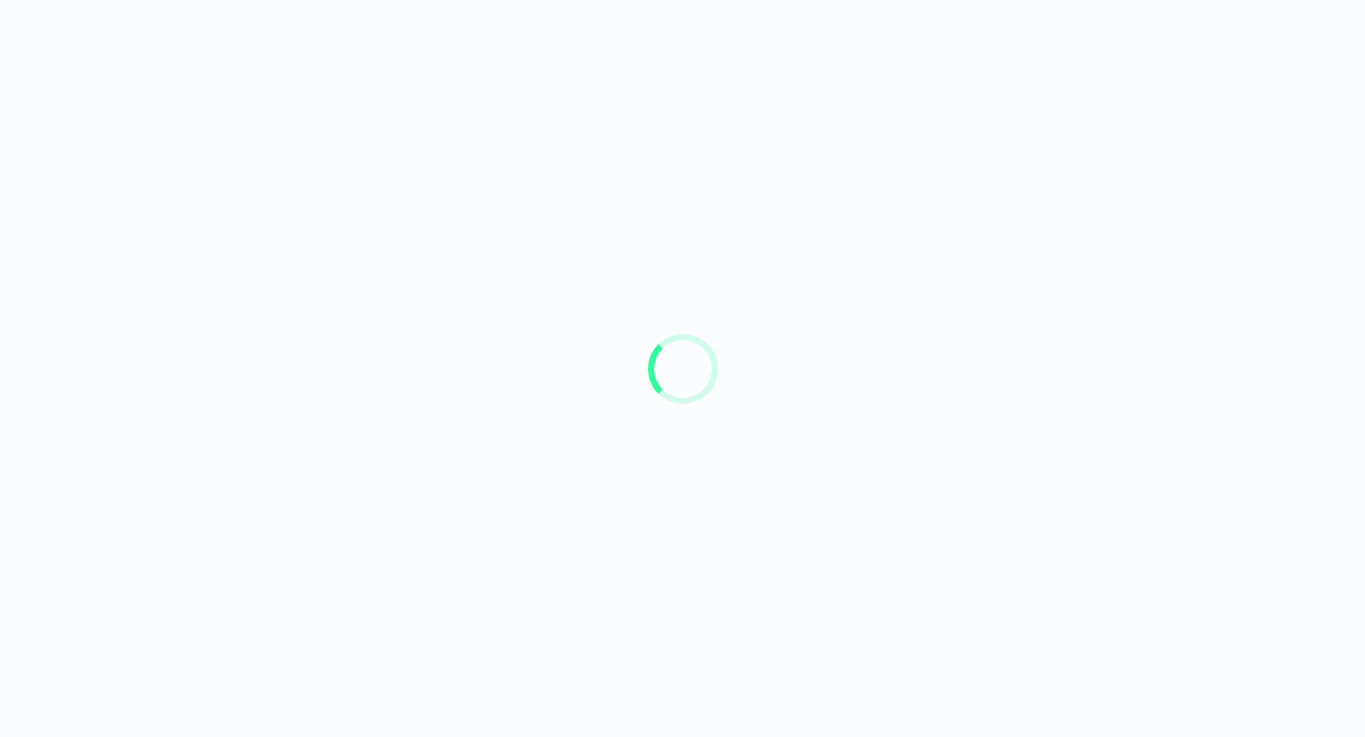 scroll, scrollTop: 0, scrollLeft: 0, axis: both 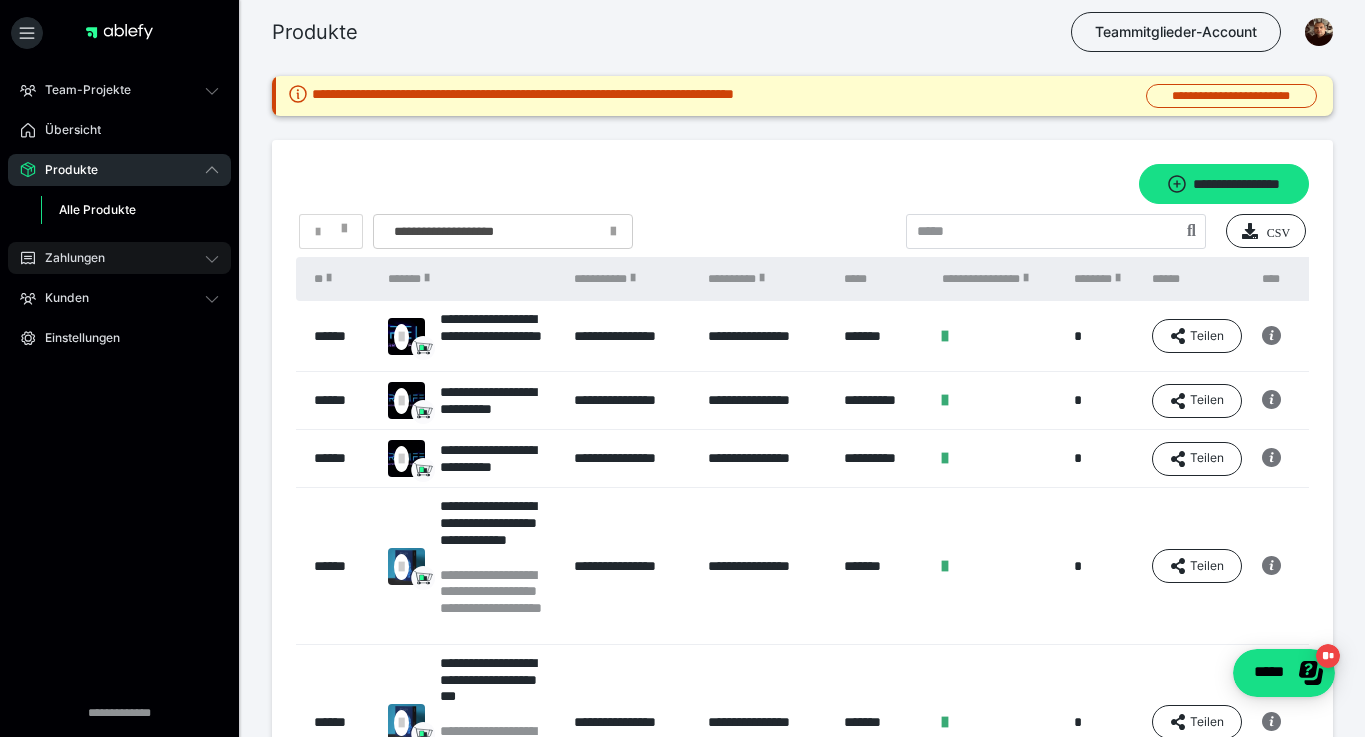click on "Zahlungen" at bounding box center (68, 258) 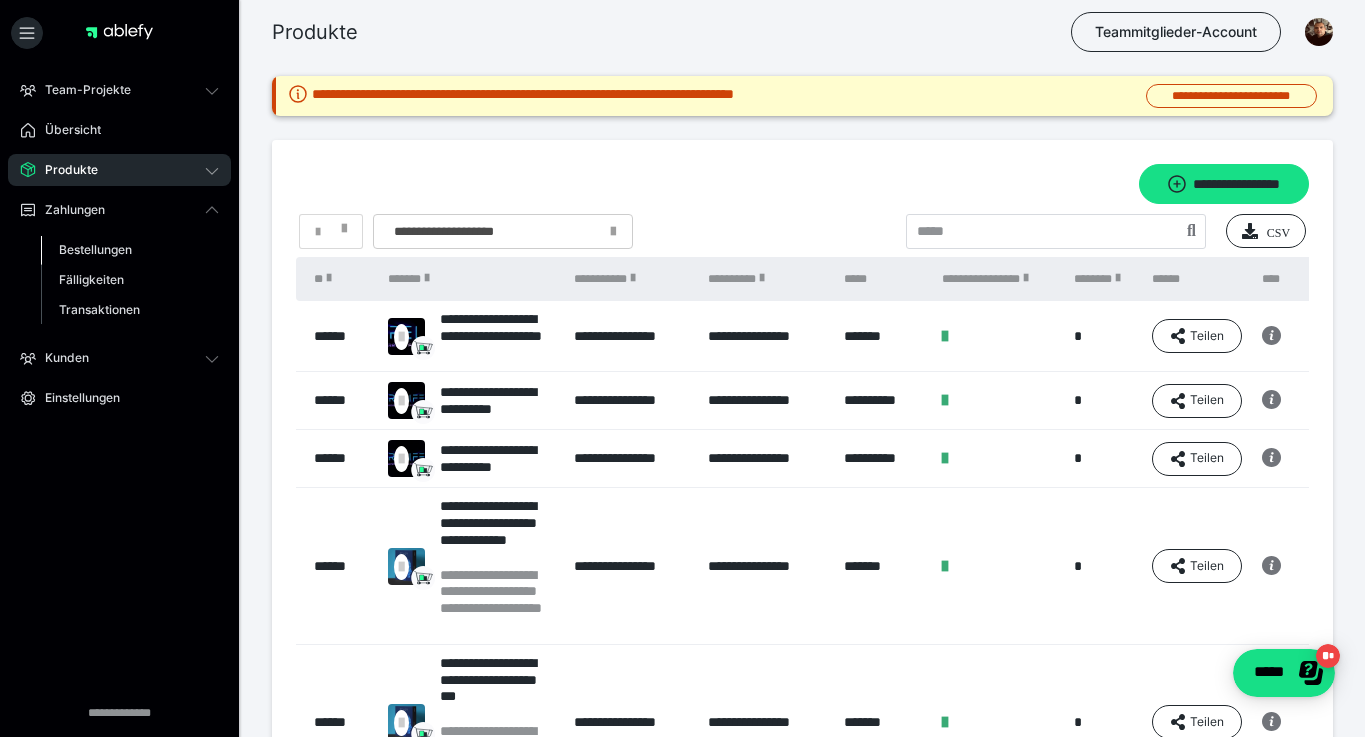 click on "Bestellungen" at bounding box center [95, 249] 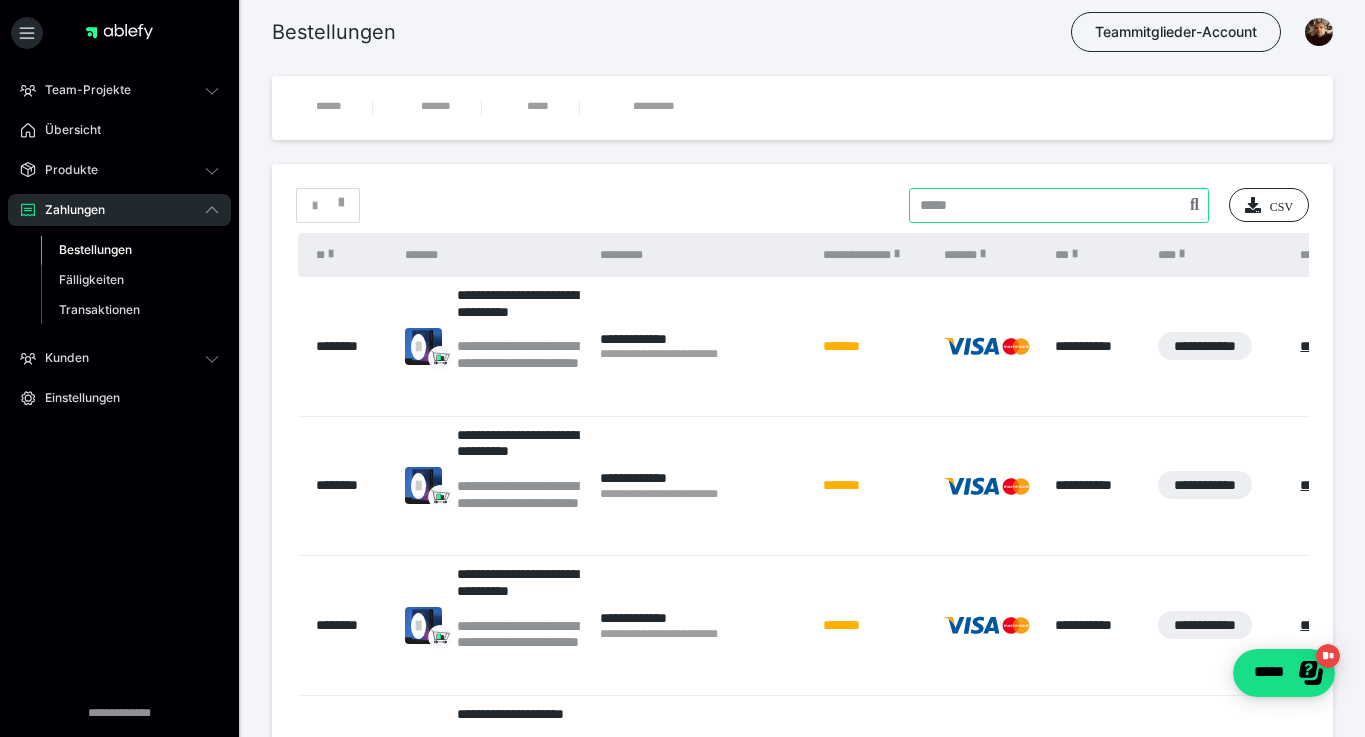 click at bounding box center [1059, 205] 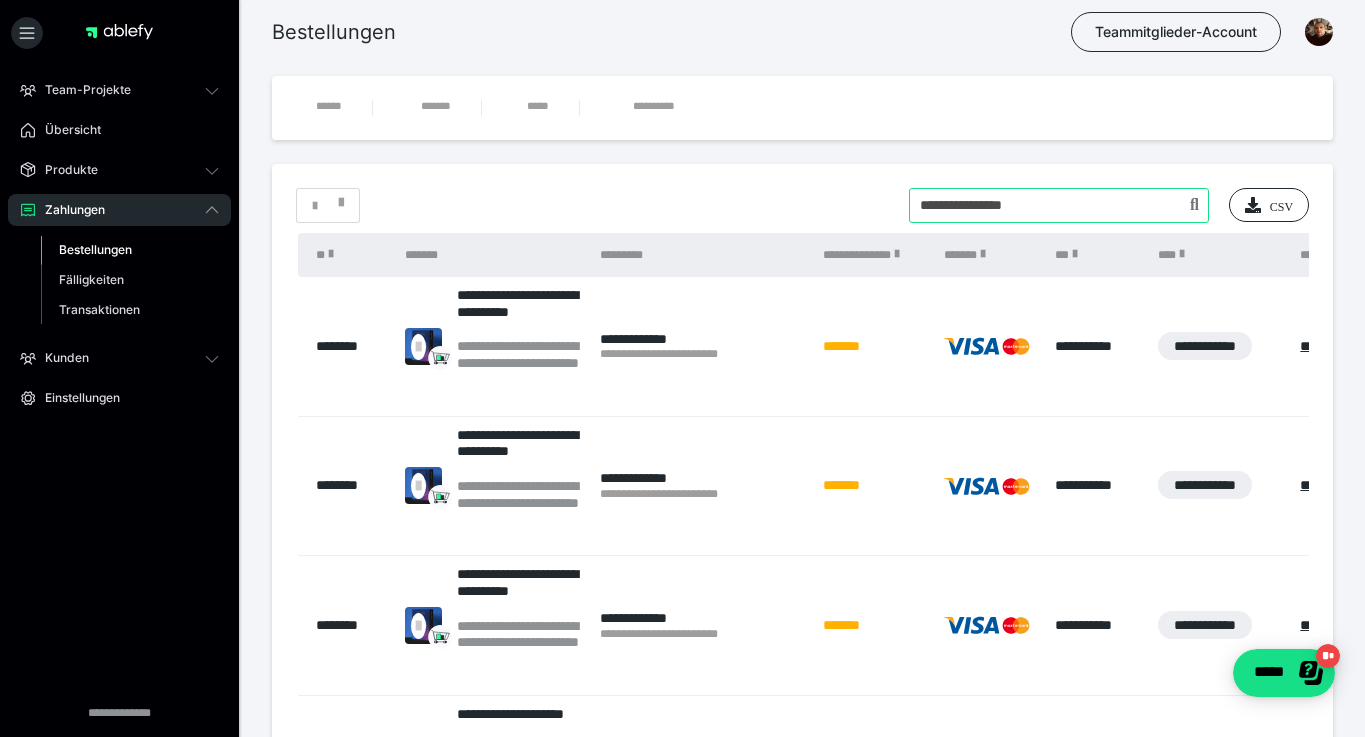 type on "**********" 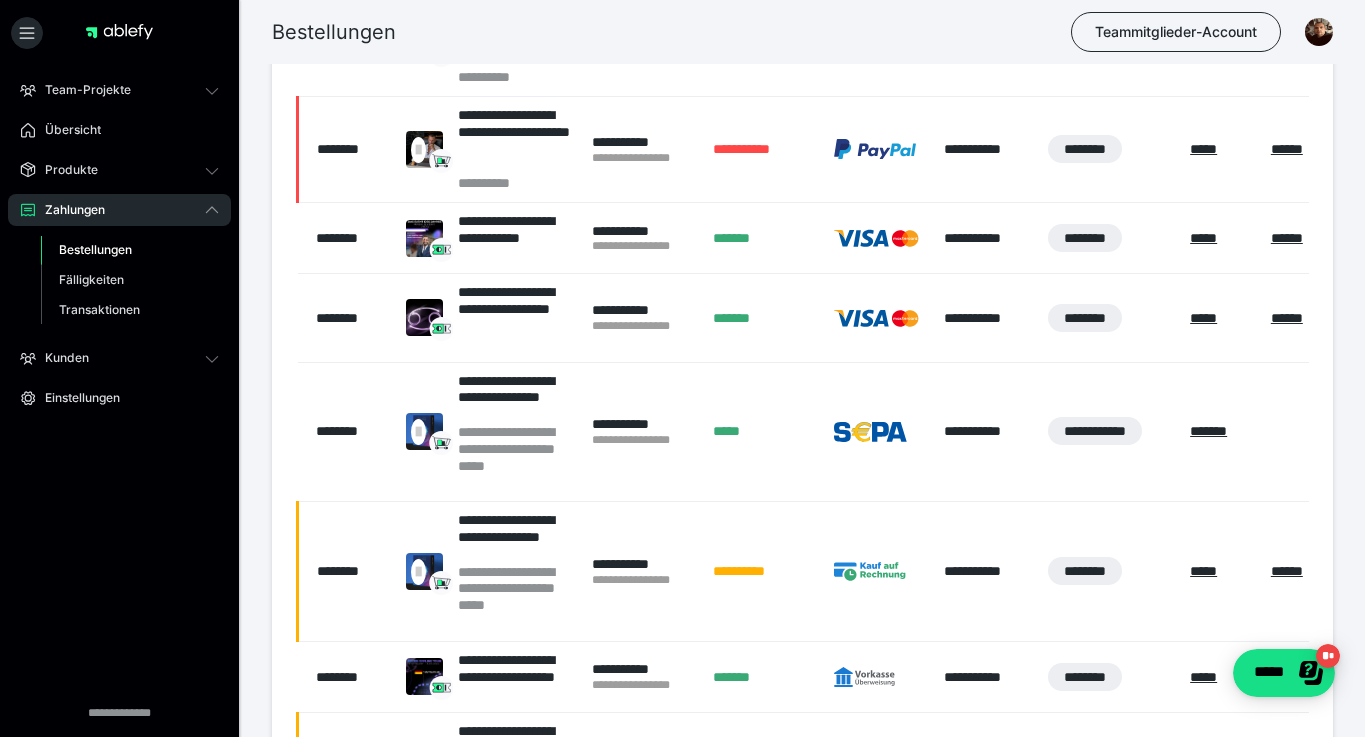 scroll, scrollTop: 289, scrollLeft: 0, axis: vertical 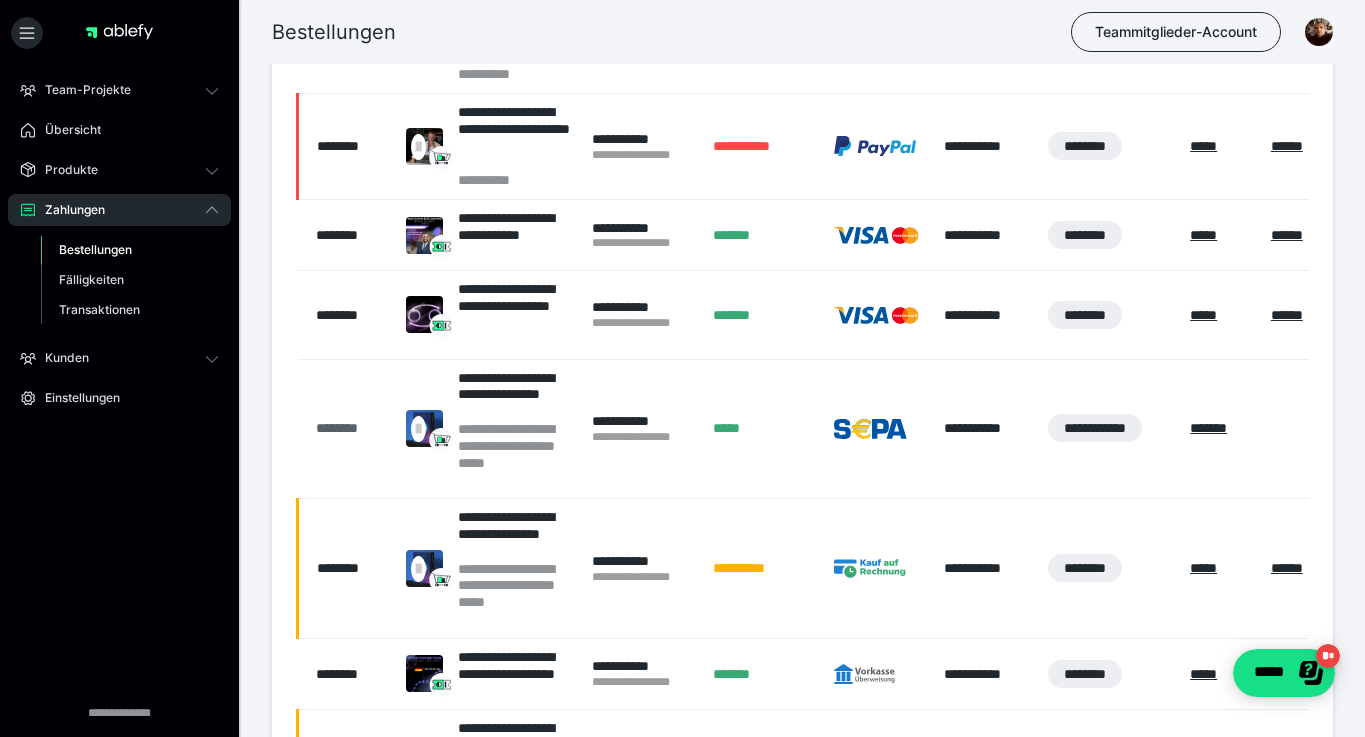 click on "********" at bounding box center (351, 428) 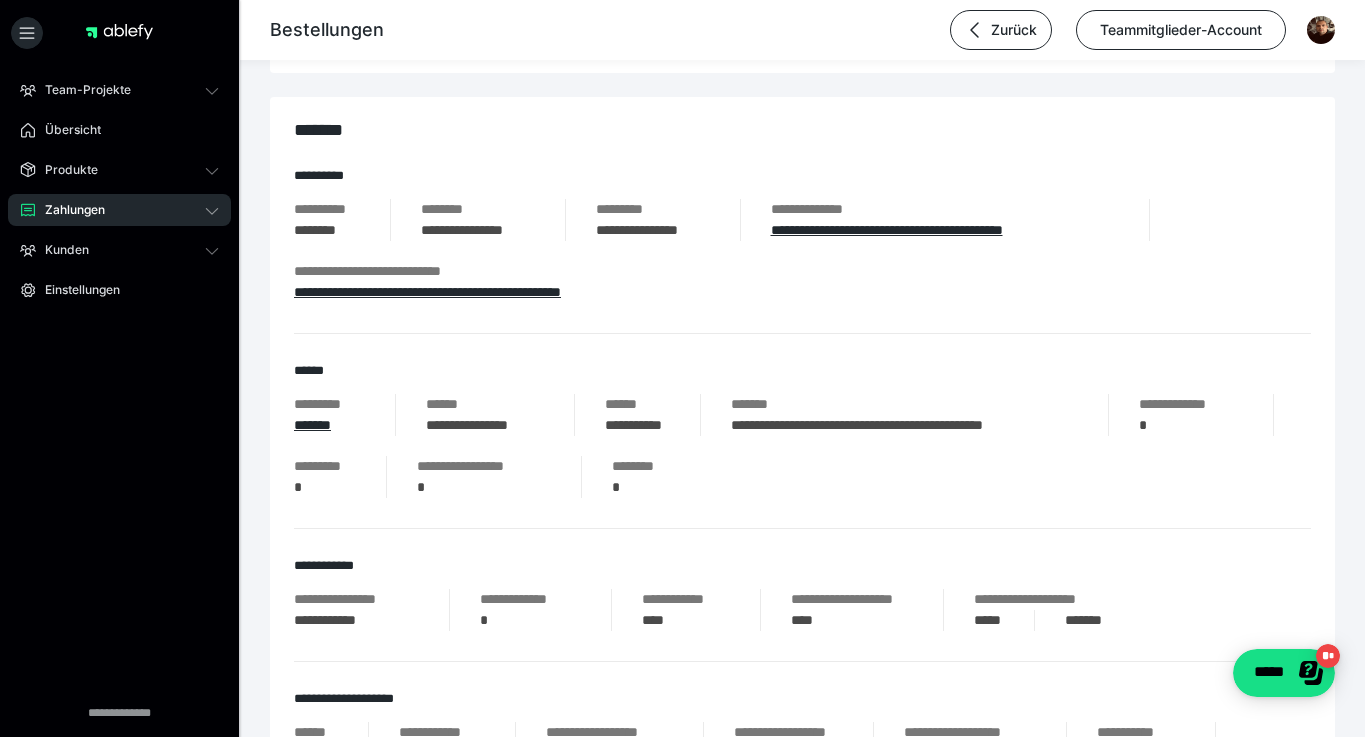 scroll, scrollTop: 0, scrollLeft: 0, axis: both 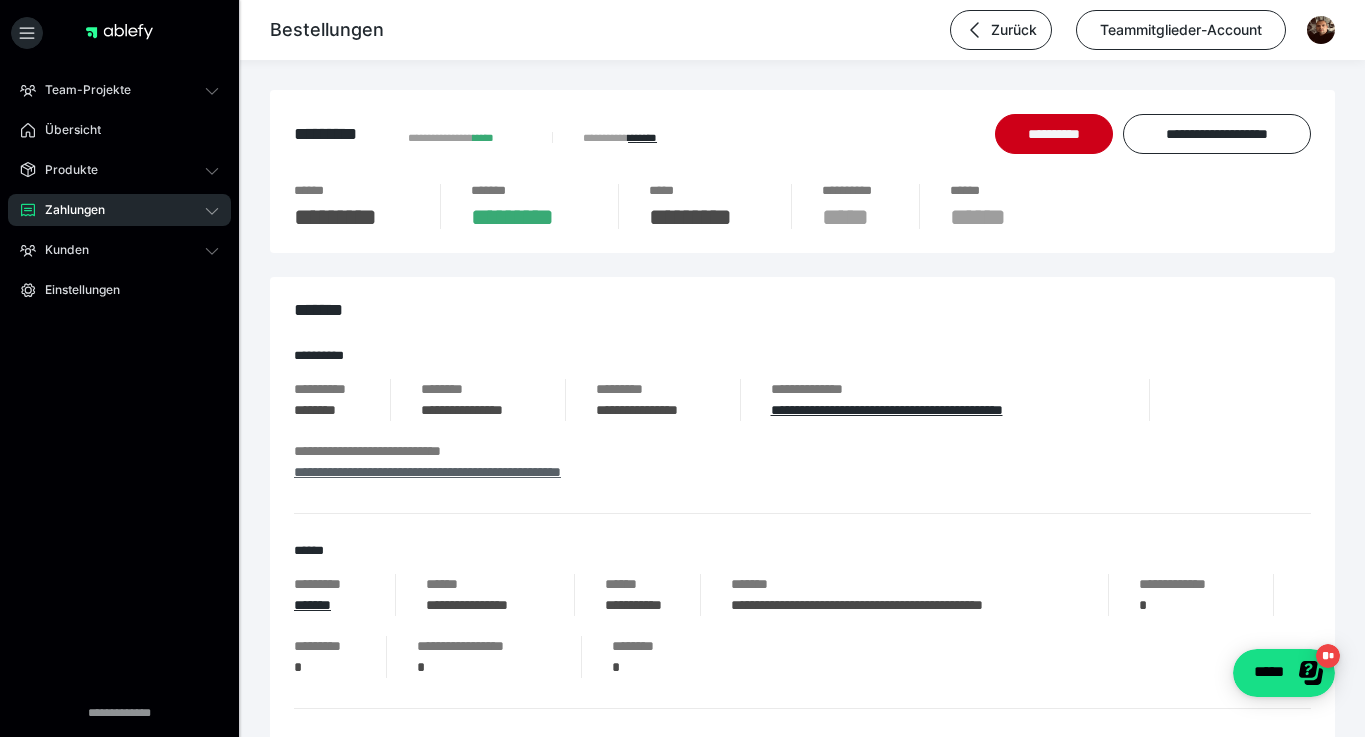 click on "**********" at bounding box center (427, 472) 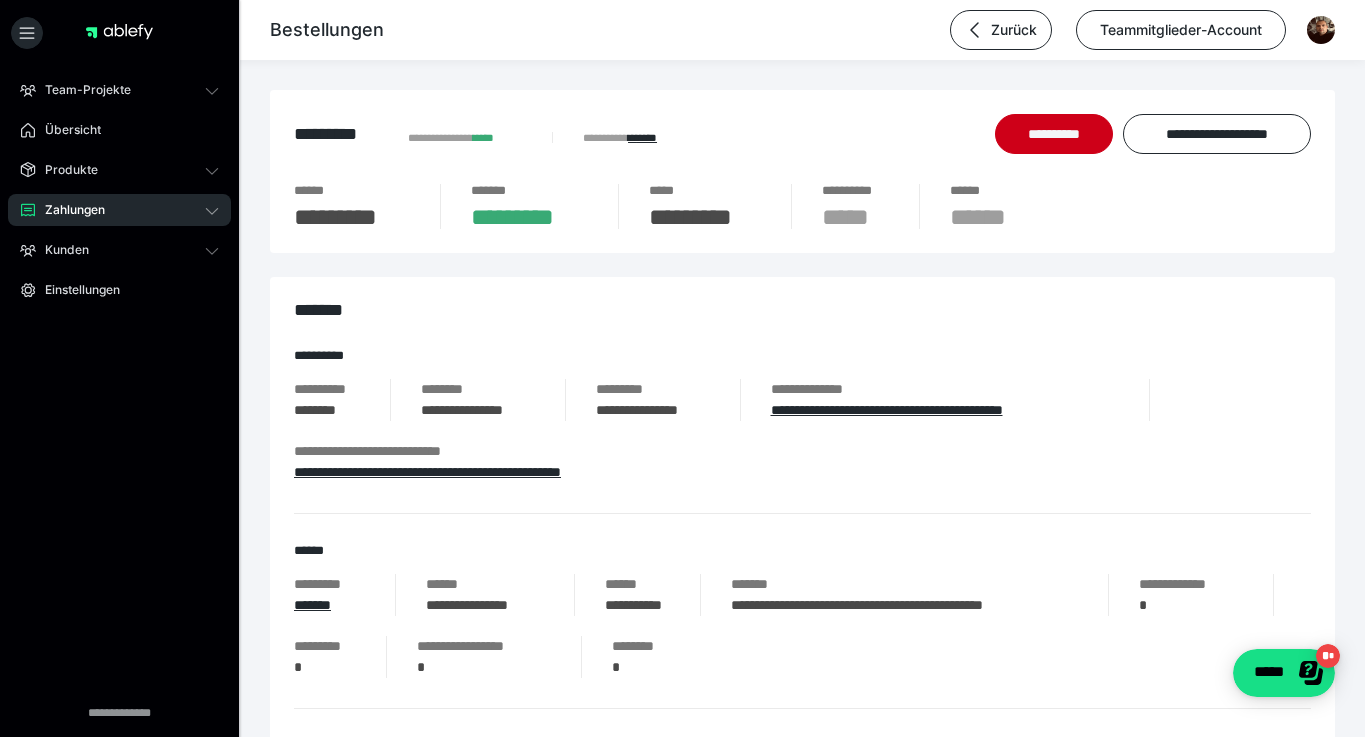 click on "Zahlungen" at bounding box center (119, 210) 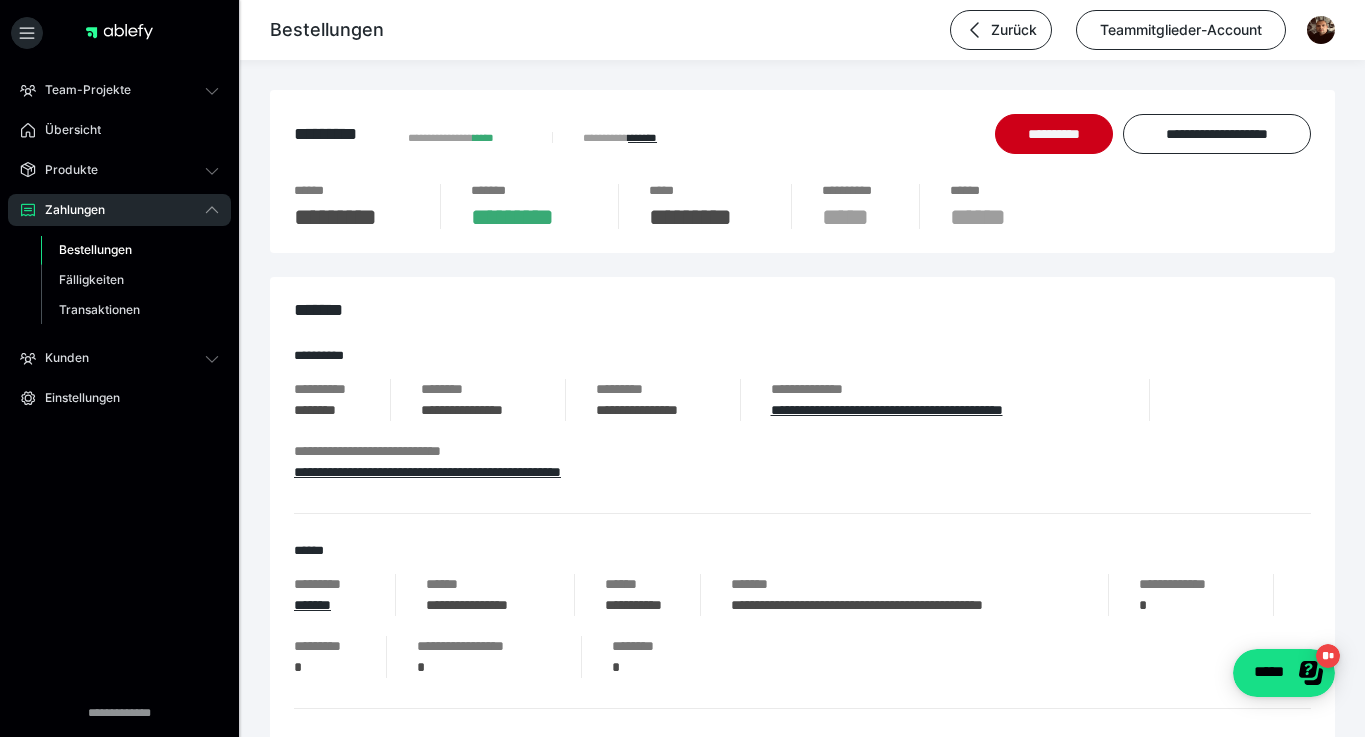 click on "Bestellungen" at bounding box center [95, 249] 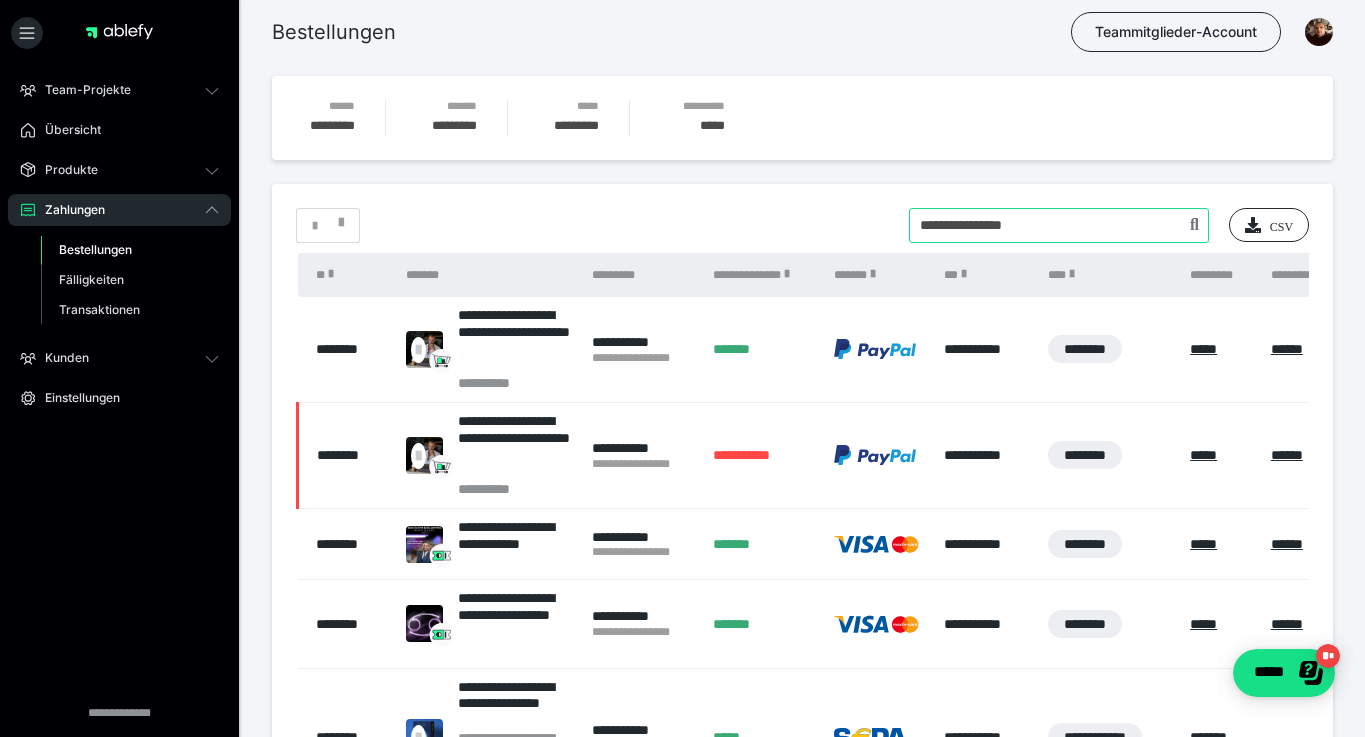 click at bounding box center [1059, 225] 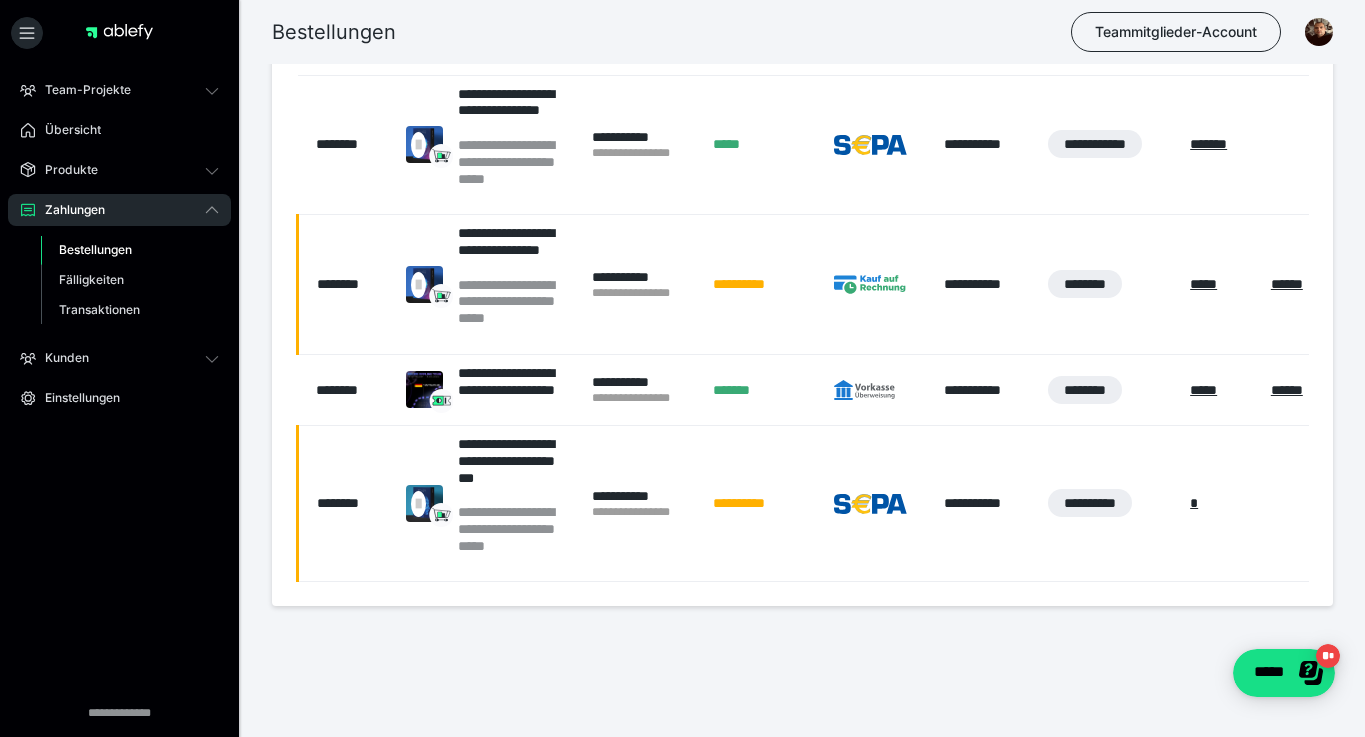 scroll, scrollTop: 0, scrollLeft: 0, axis: both 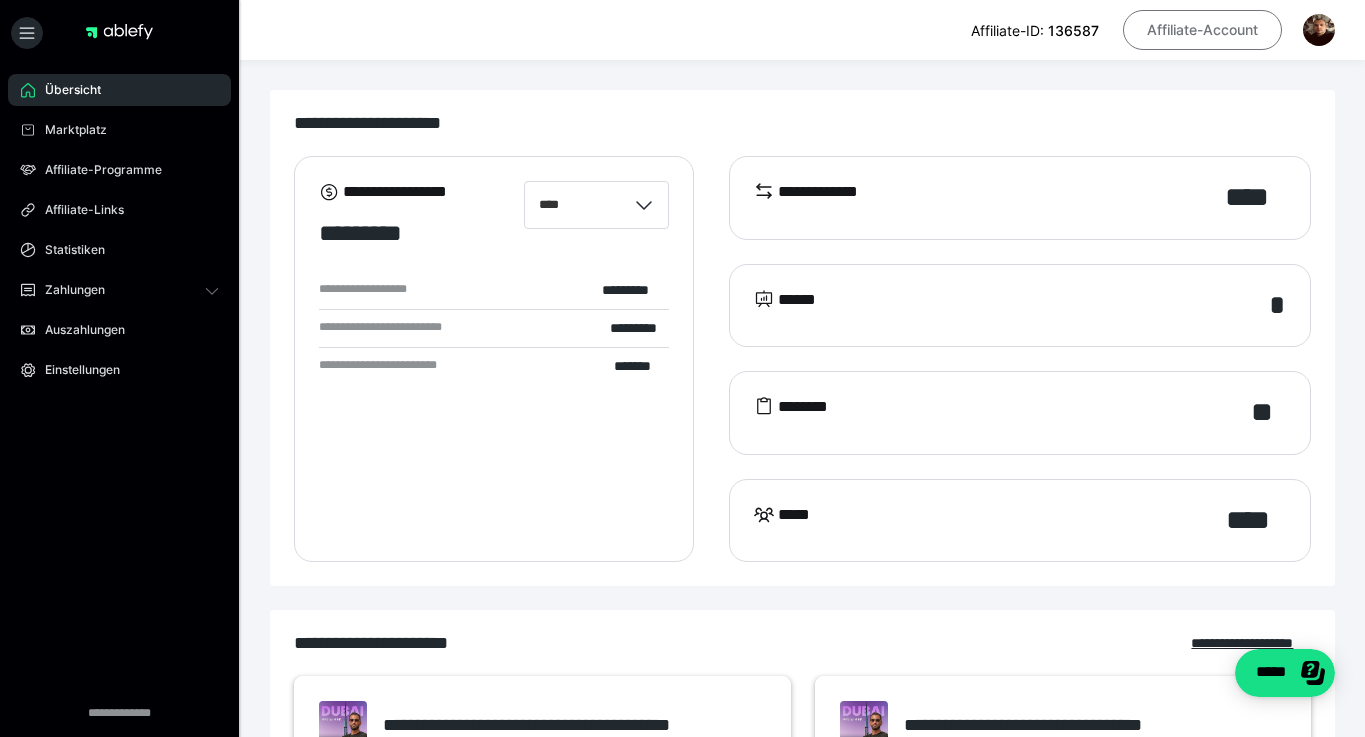 click on "Affiliate-Account" at bounding box center (1202, 30) 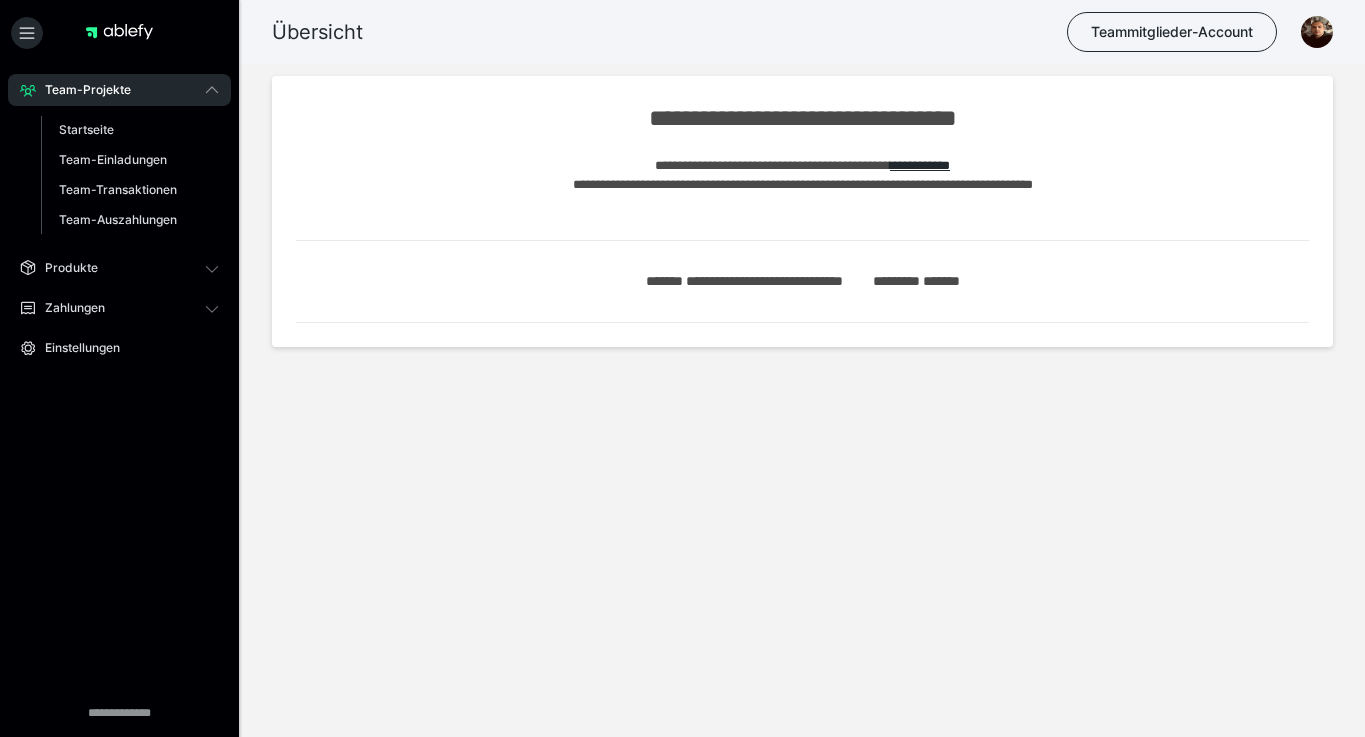 scroll, scrollTop: 0, scrollLeft: 0, axis: both 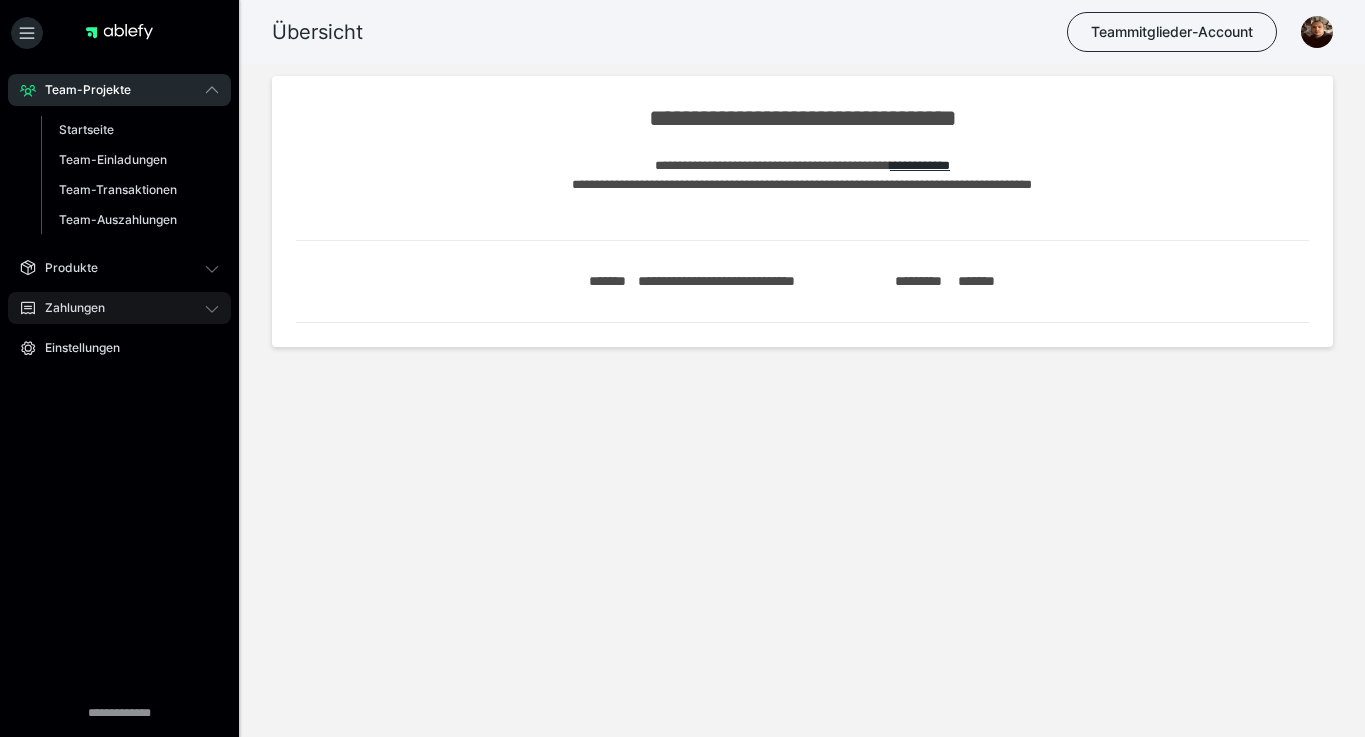 click on "Zahlungen" at bounding box center (119, 308) 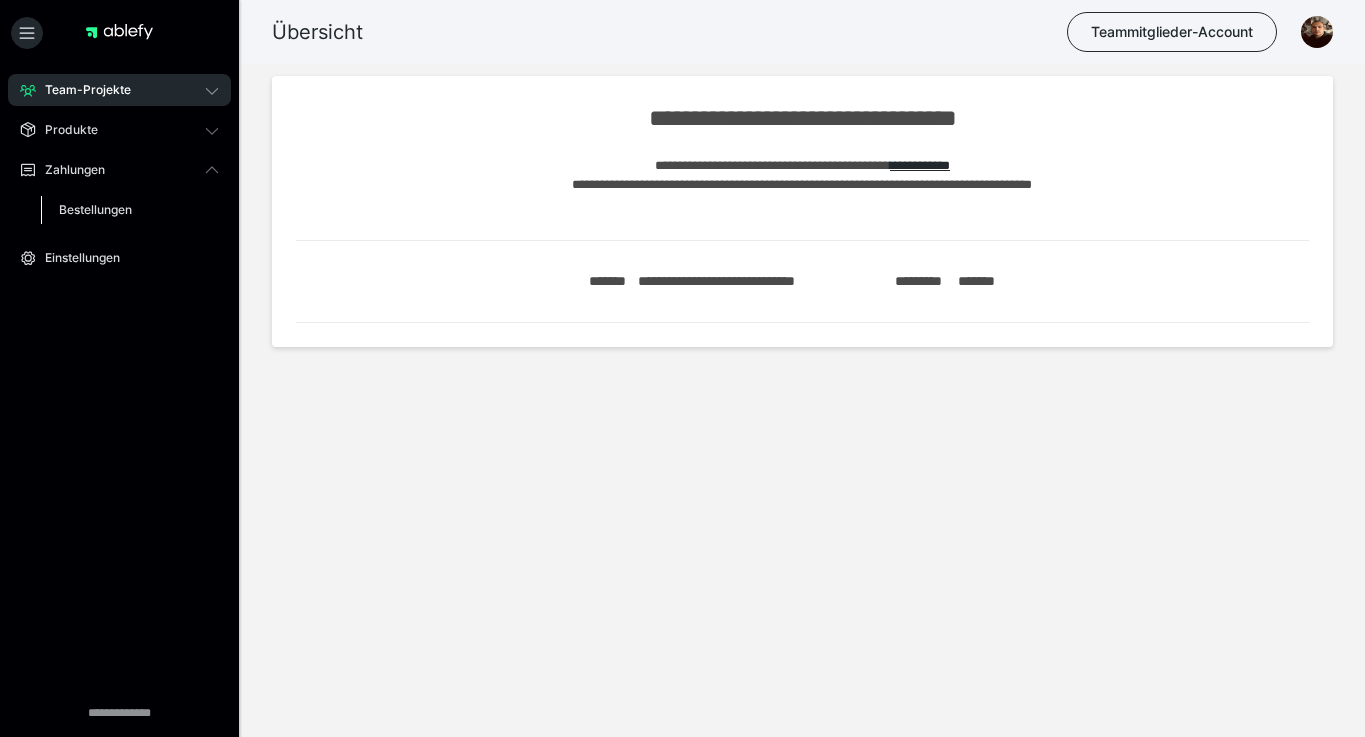 click on "Bestellungen" at bounding box center [95, 209] 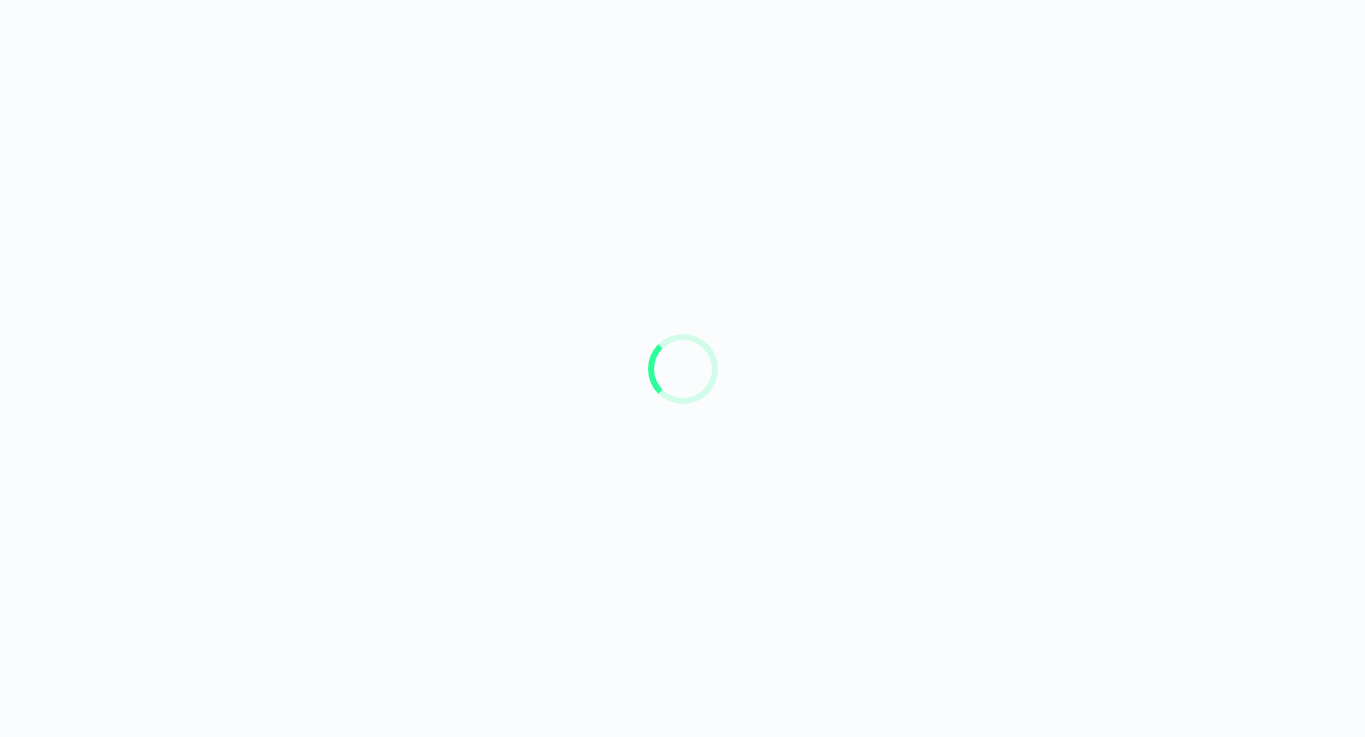 scroll, scrollTop: 0, scrollLeft: 0, axis: both 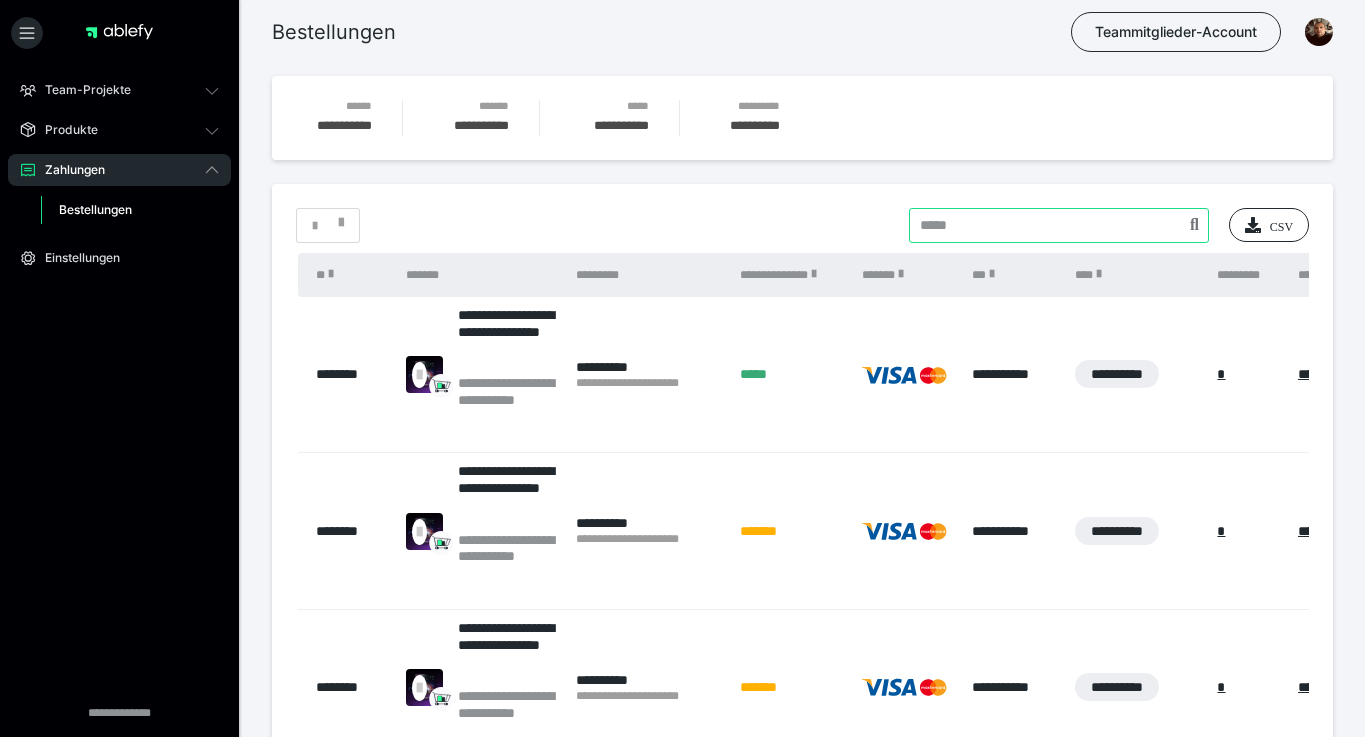 click at bounding box center (1059, 225) 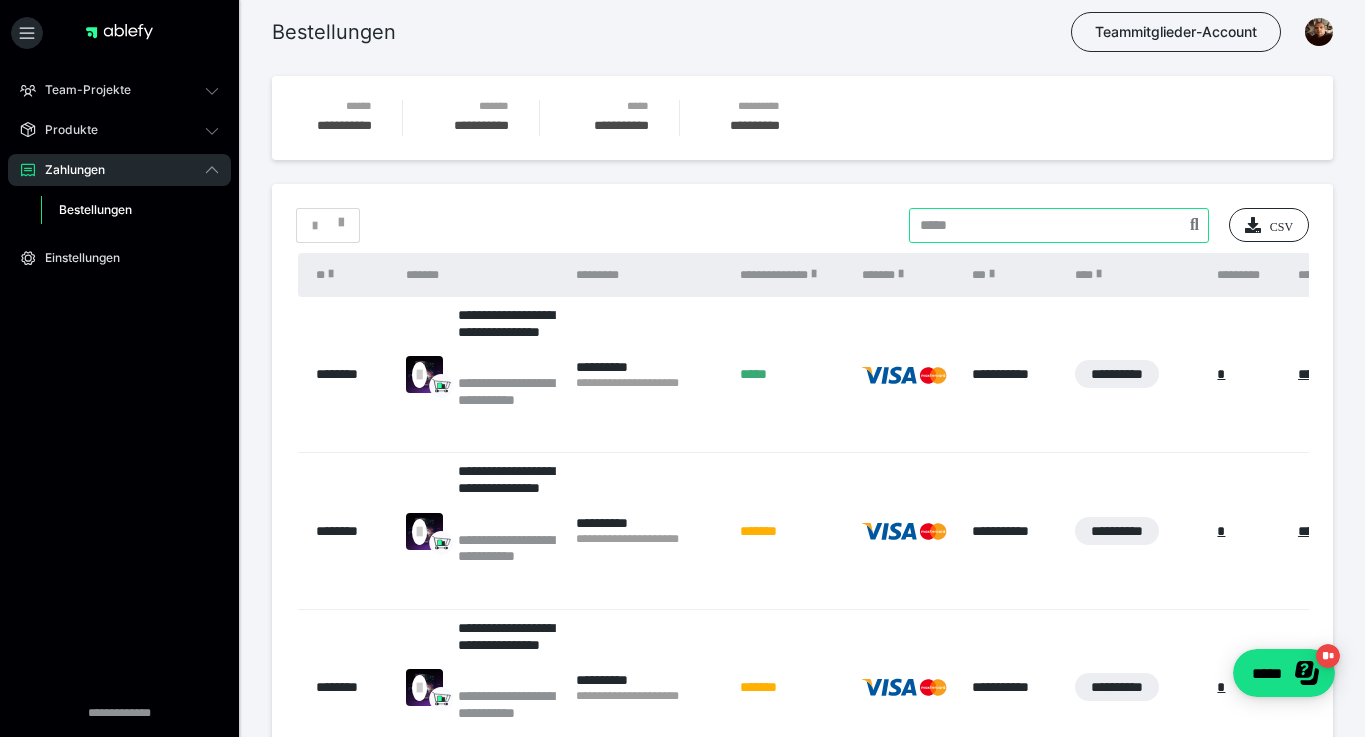scroll, scrollTop: 0, scrollLeft: 0, axis: both 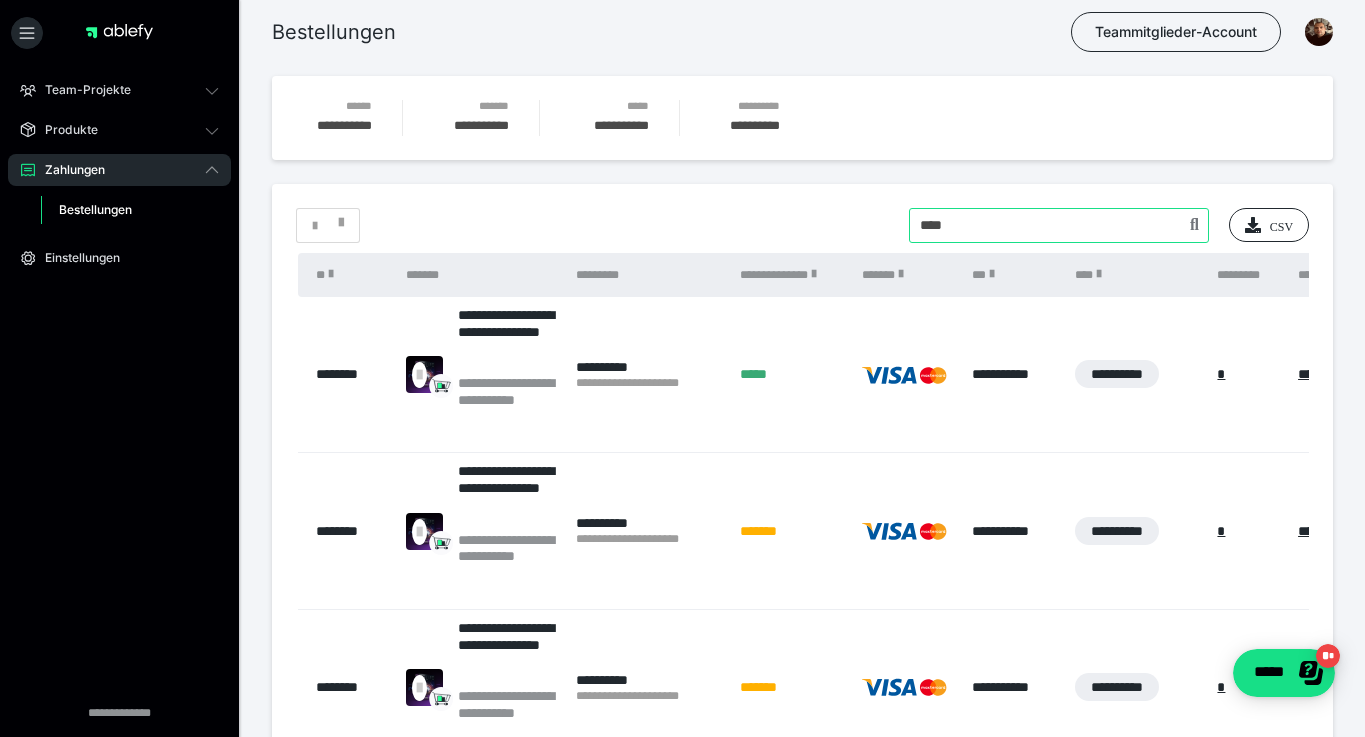 type on "****" 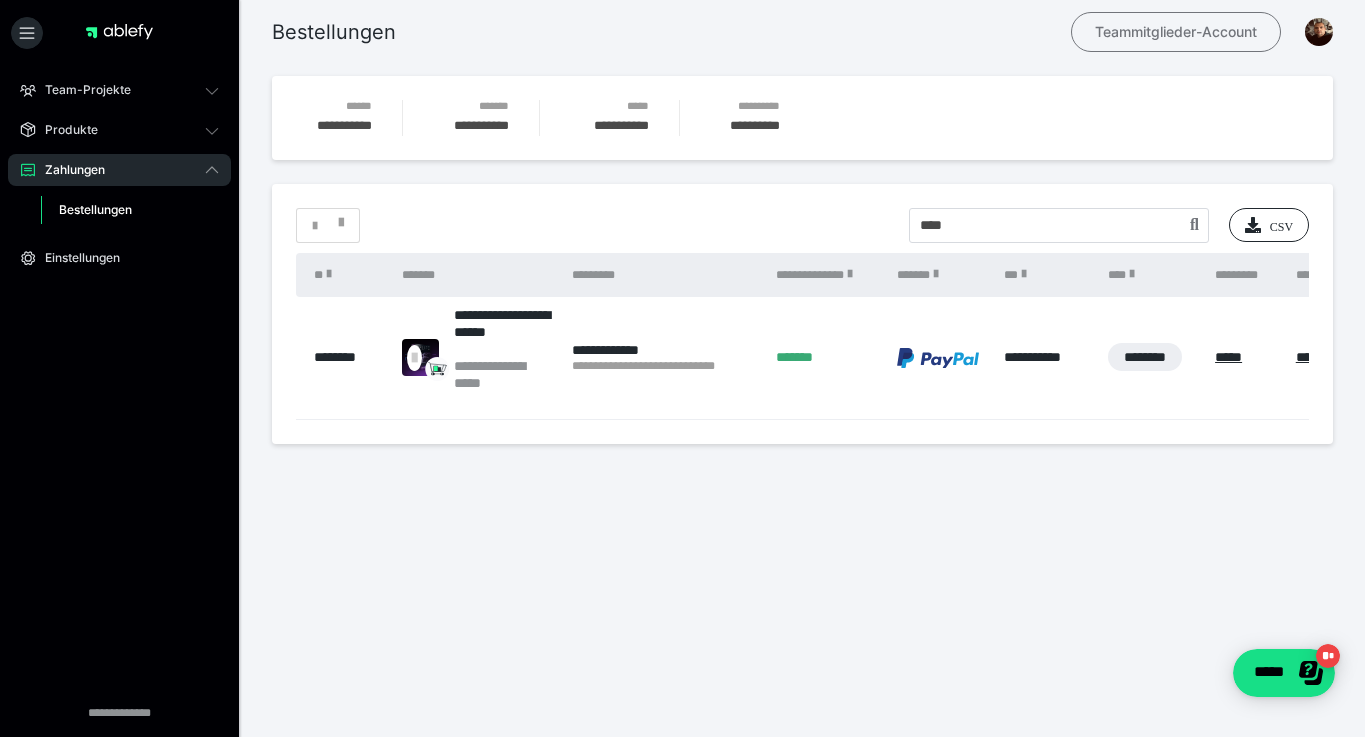 click on "Teammitglieder-Account" at bounding box center (1176, 32) 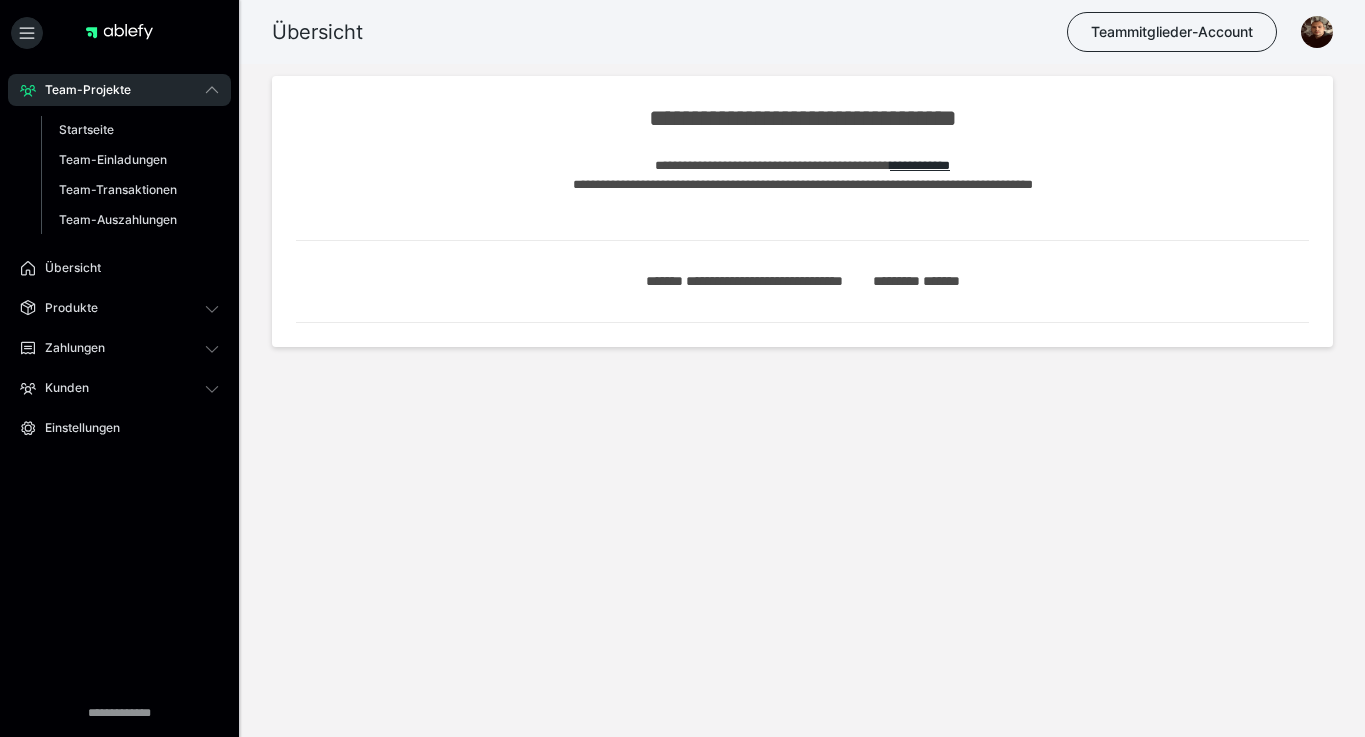 scroll, scrollTop: 0, scrollLeft: 0, axis: both 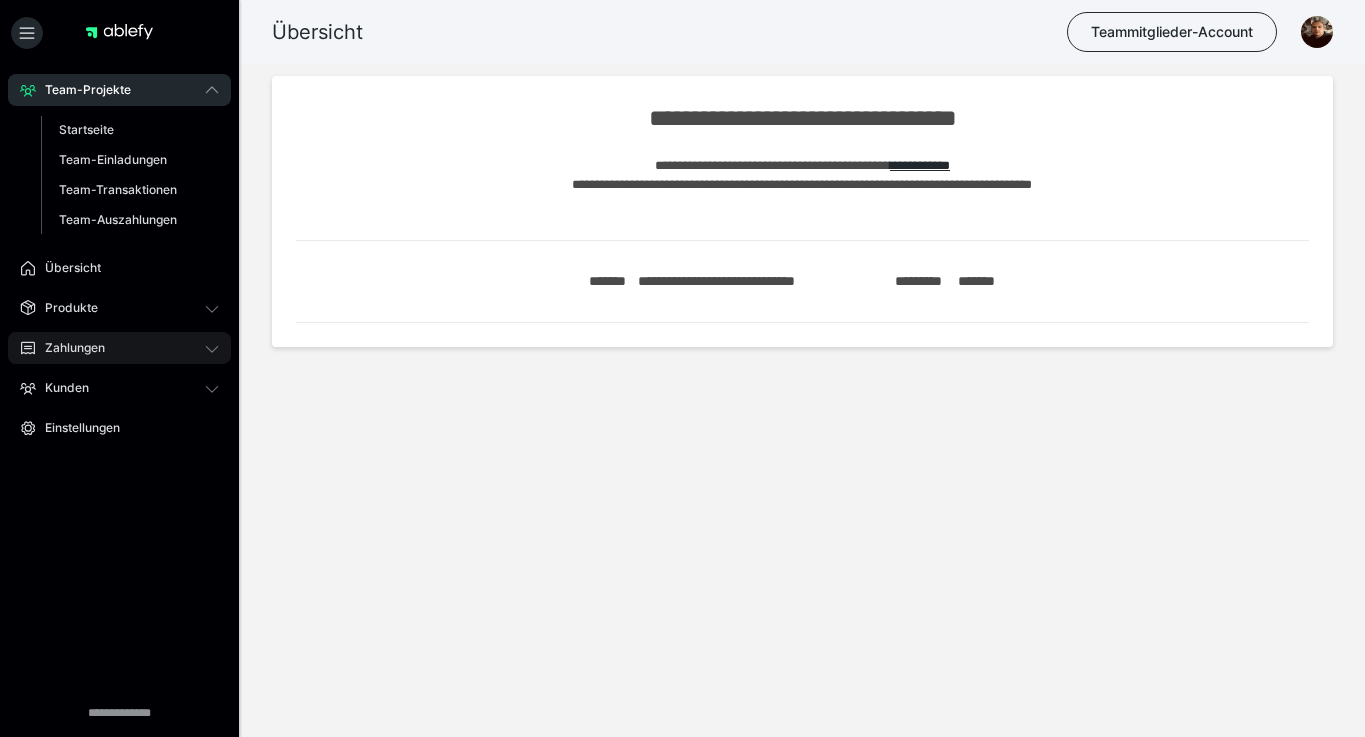 click on "Zahlungen" at bounding box center (68, 348) 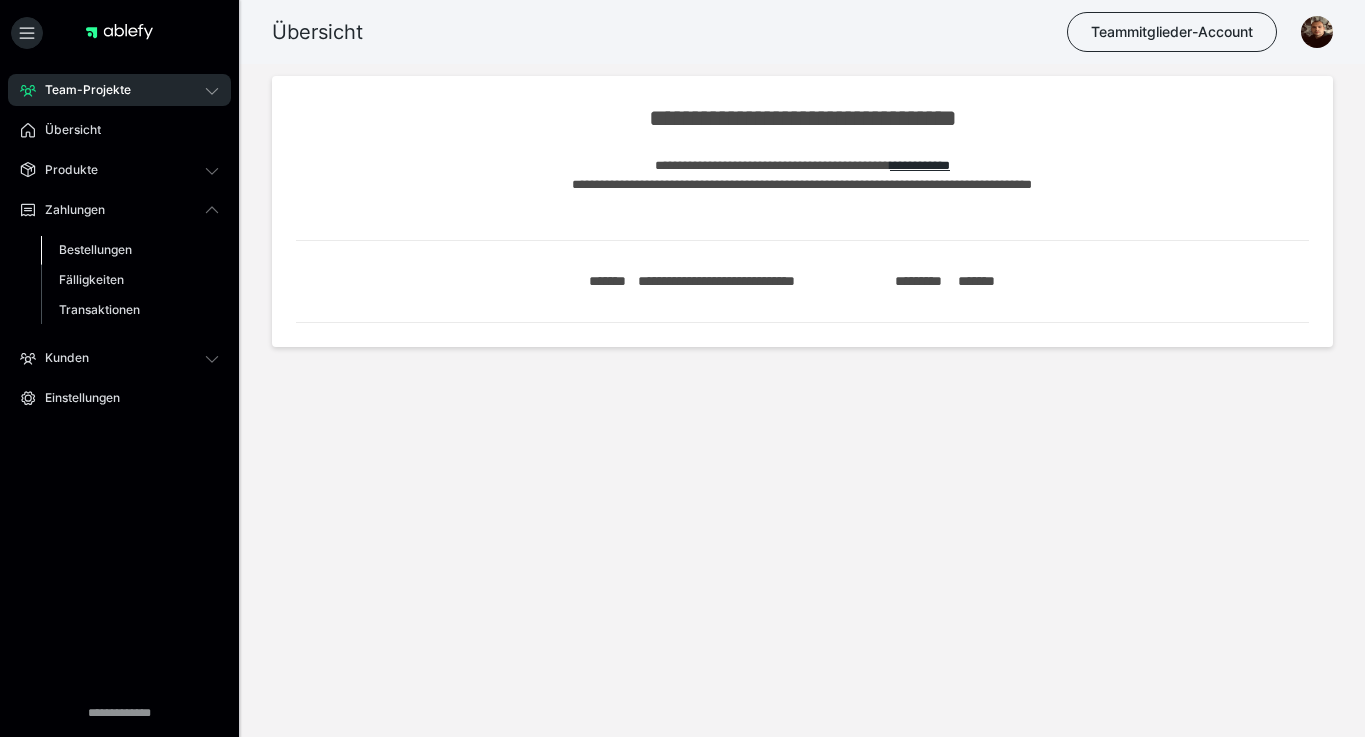 click on "Bestellungen" at bounding box center [95, 249] 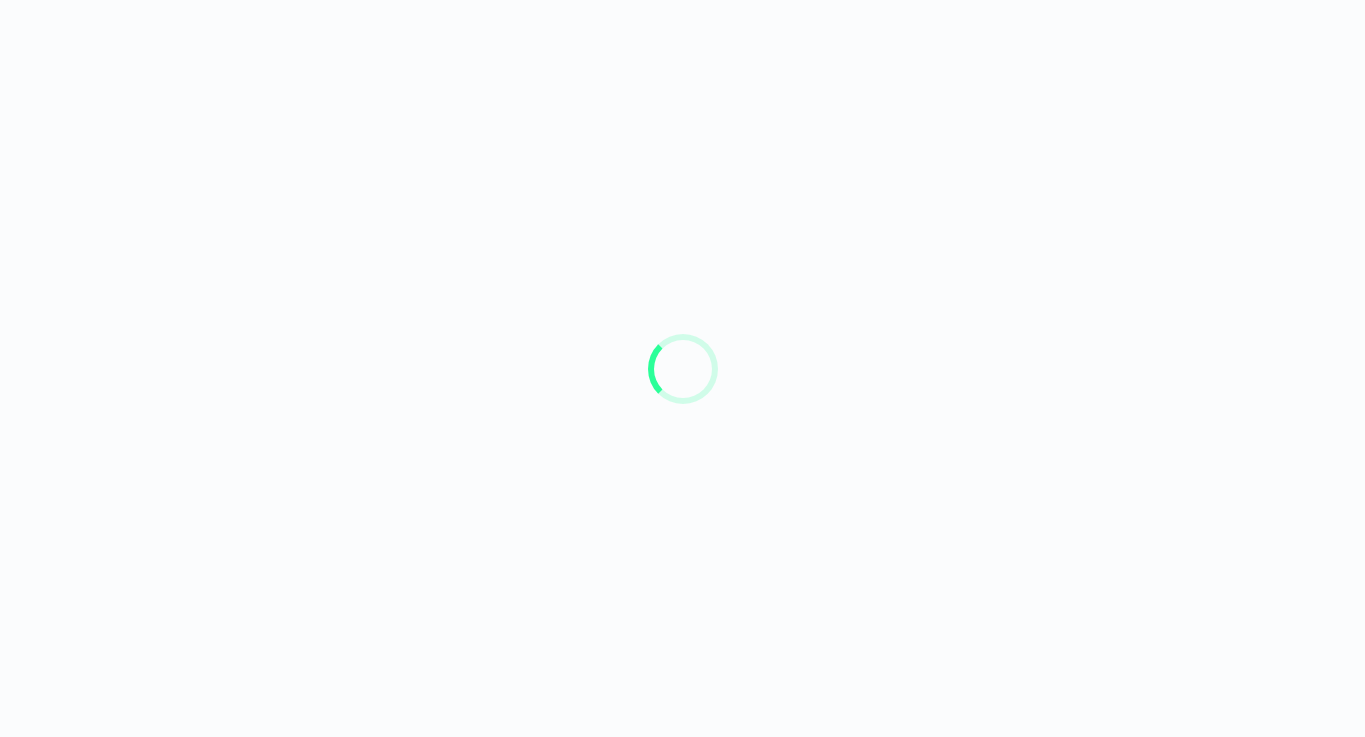 scroll, scrollTop: 0, scrollLeft: 0, axis: both 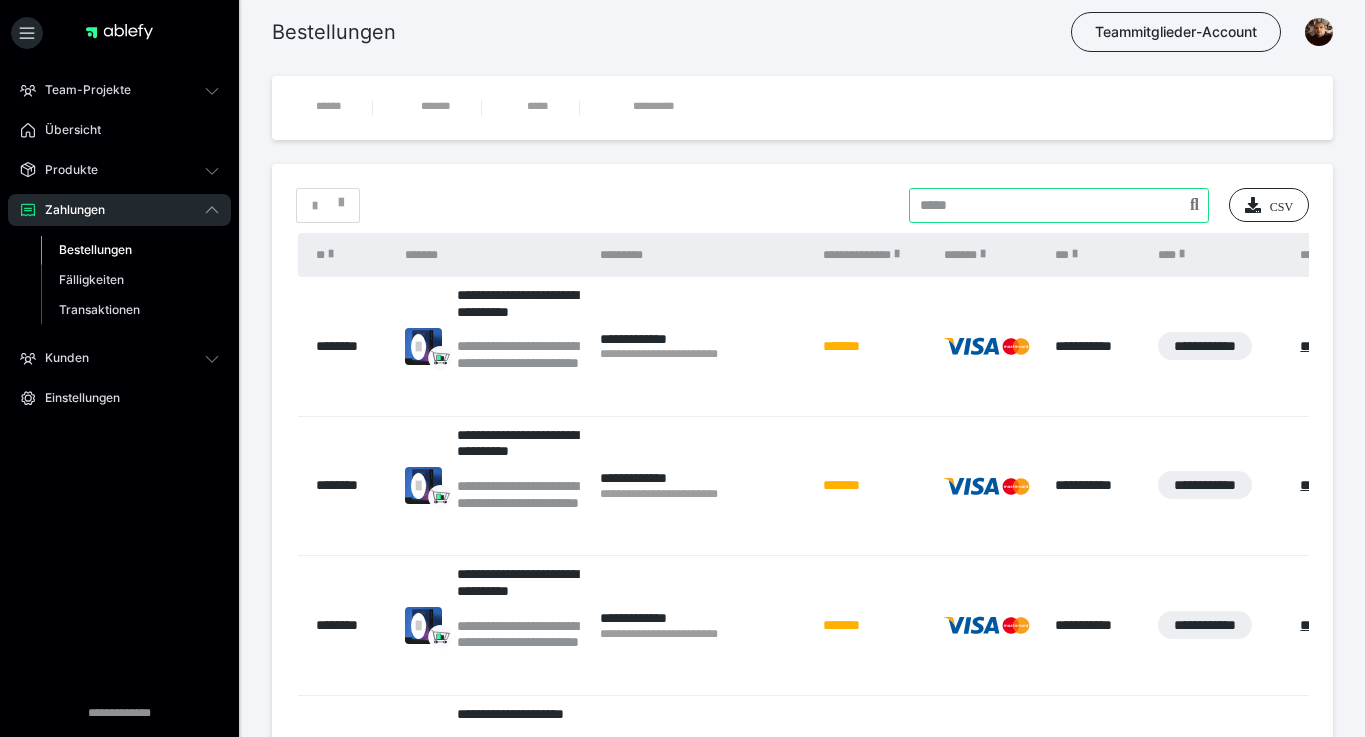 click at bounding box center (1059, 205) 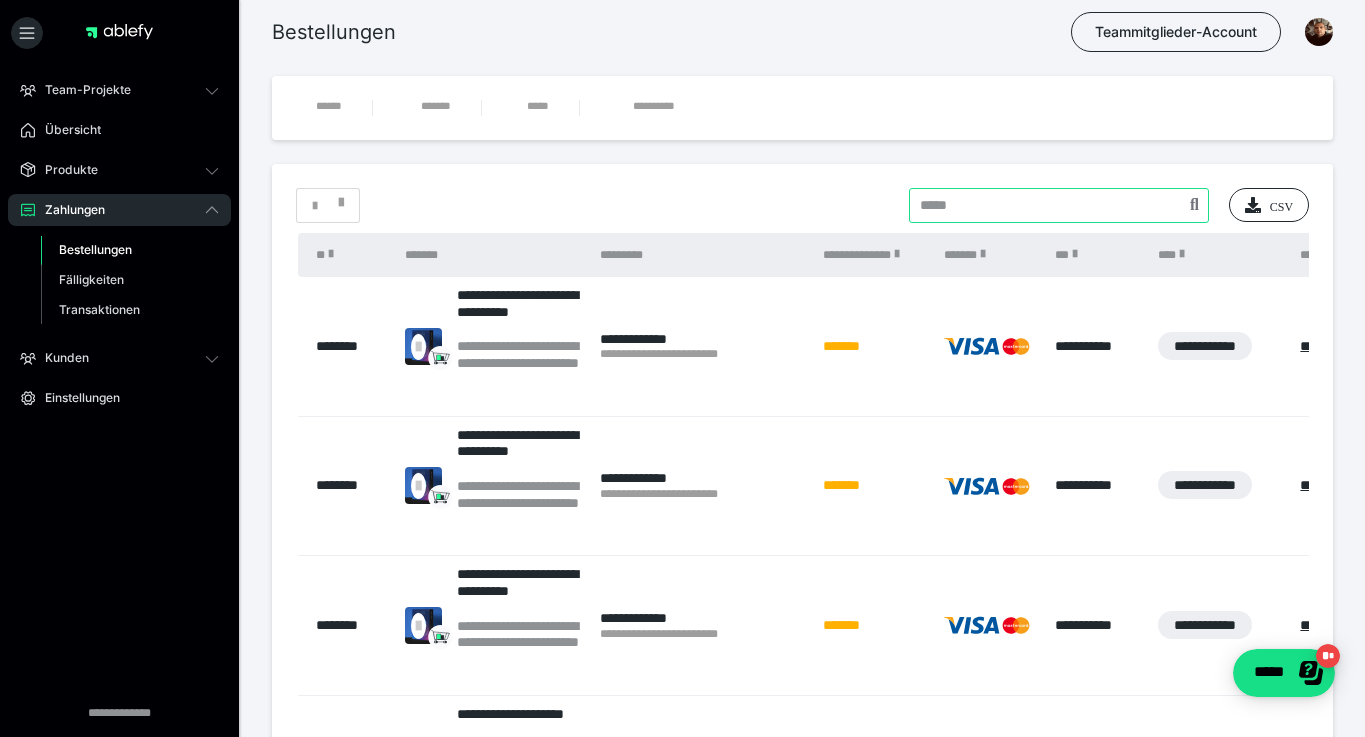 scroll, scrollTop: 0, scrollLeft: 0, axis: both 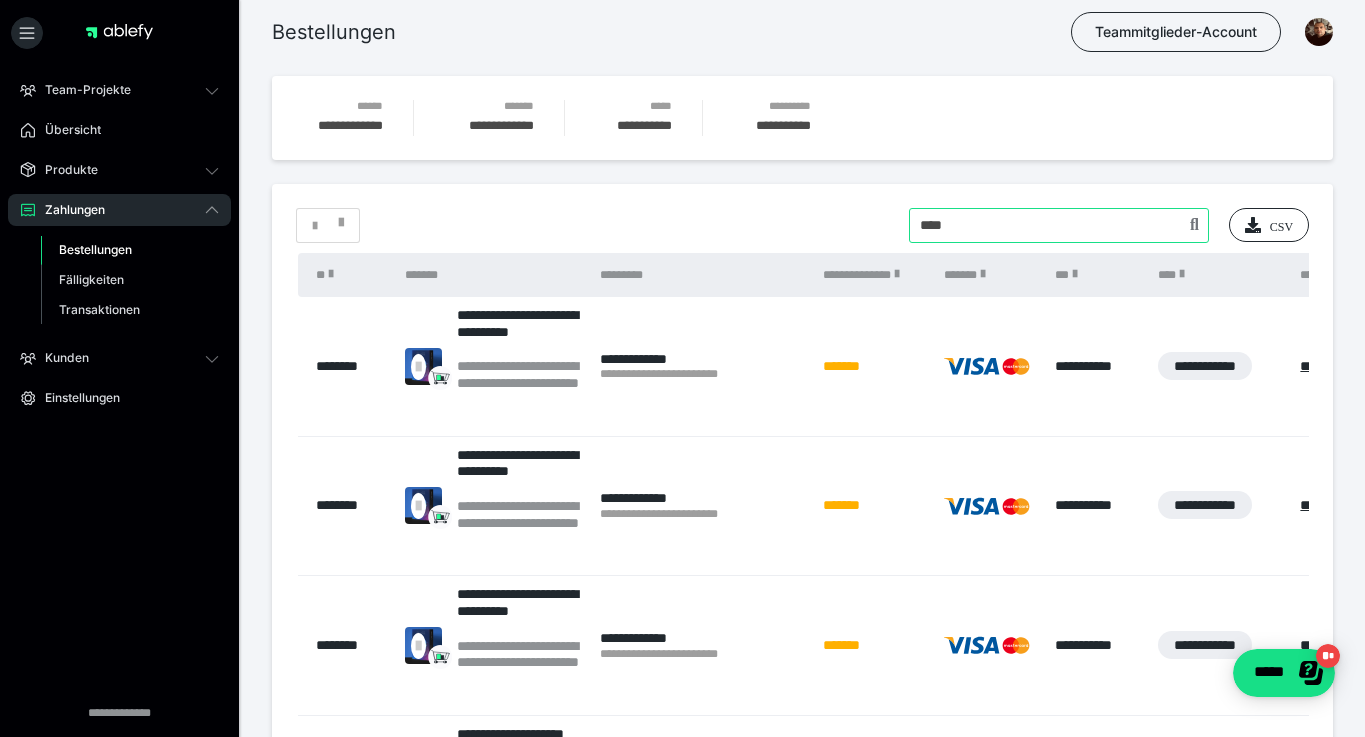 type on "****" 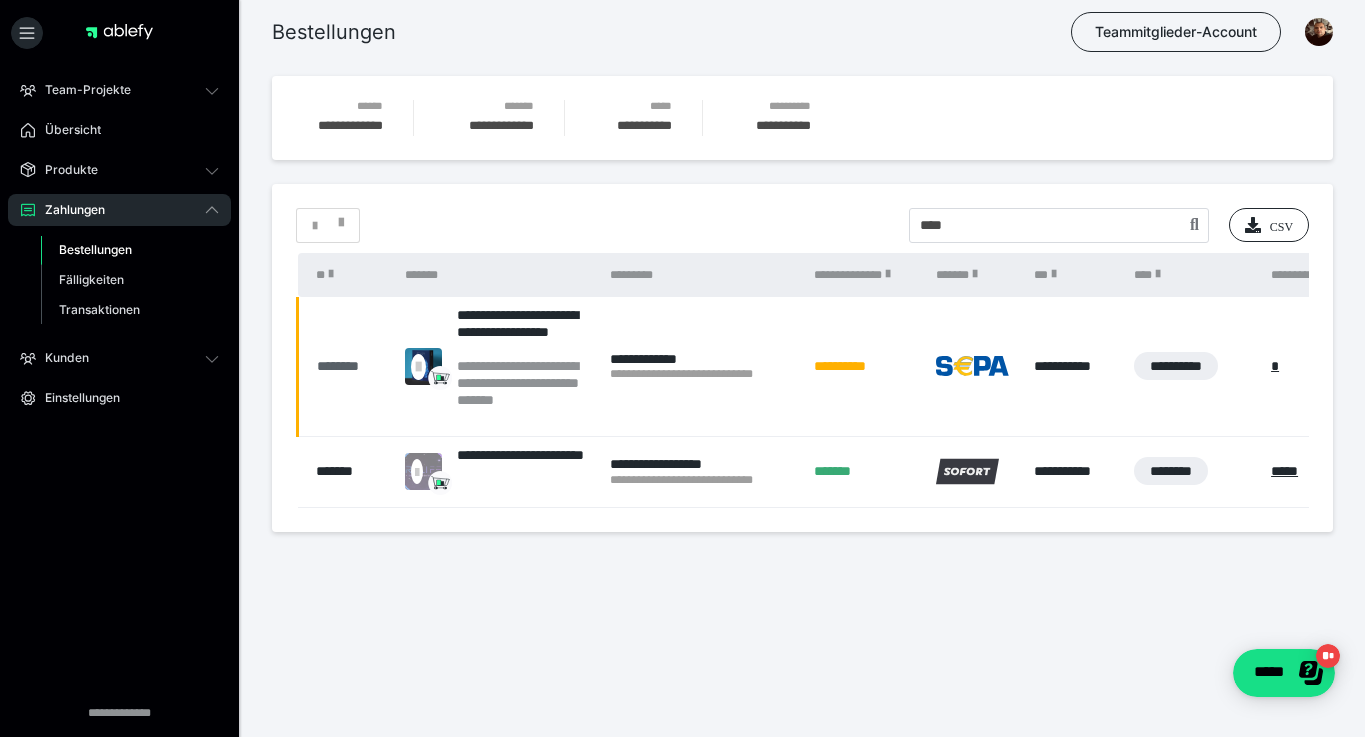 click on "********" at bounding box center [351, 366] 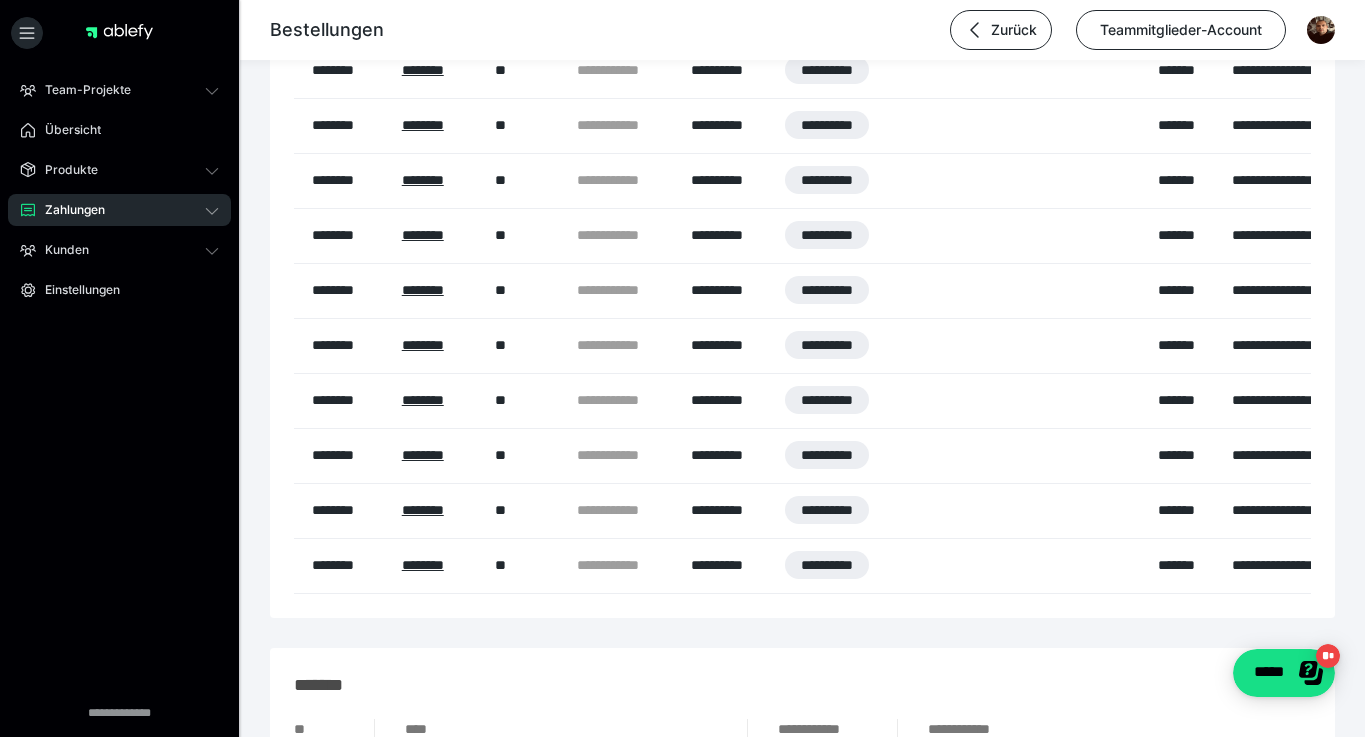 scroll, scrollTop: 2791, scrollLeft: 0, axis: vertical 